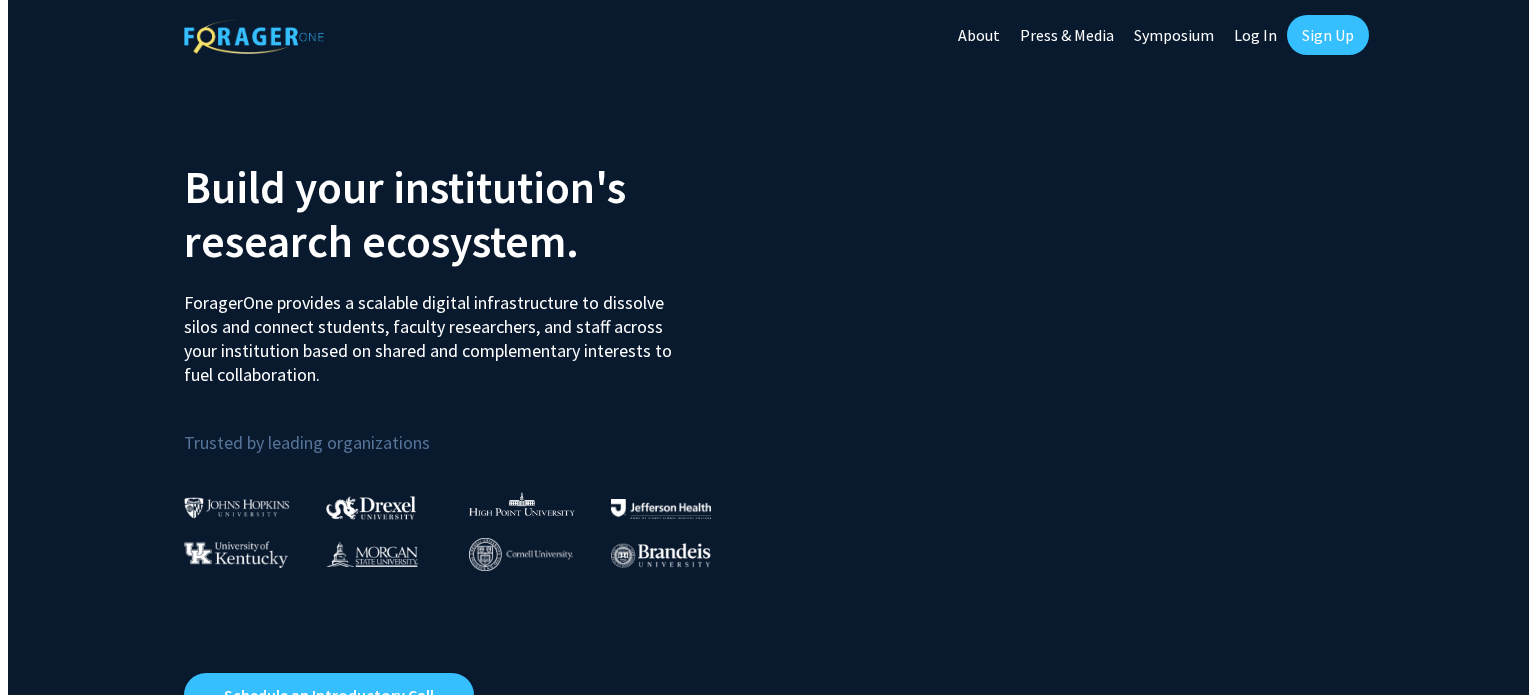 scroll, scrollTop: 0, scrollLeft: 0, axis: both 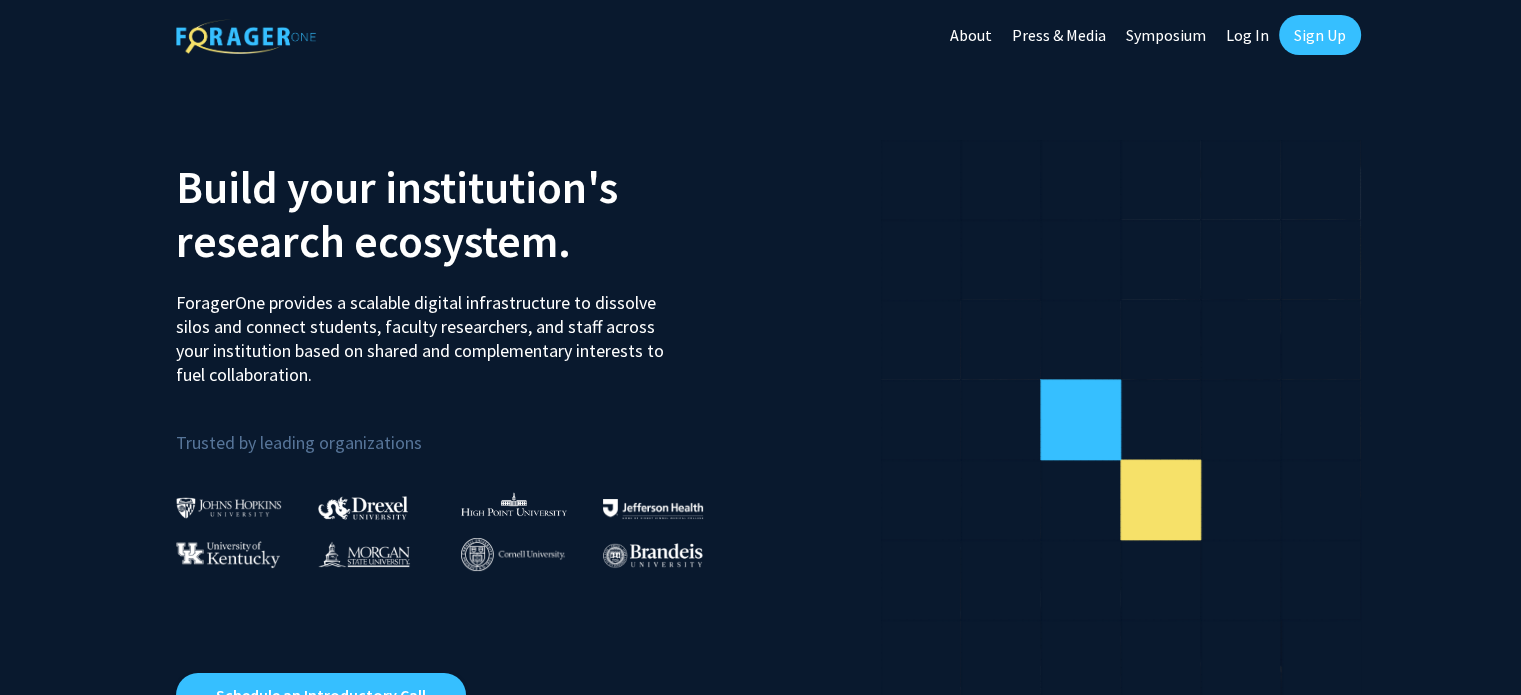 click on "Log In" 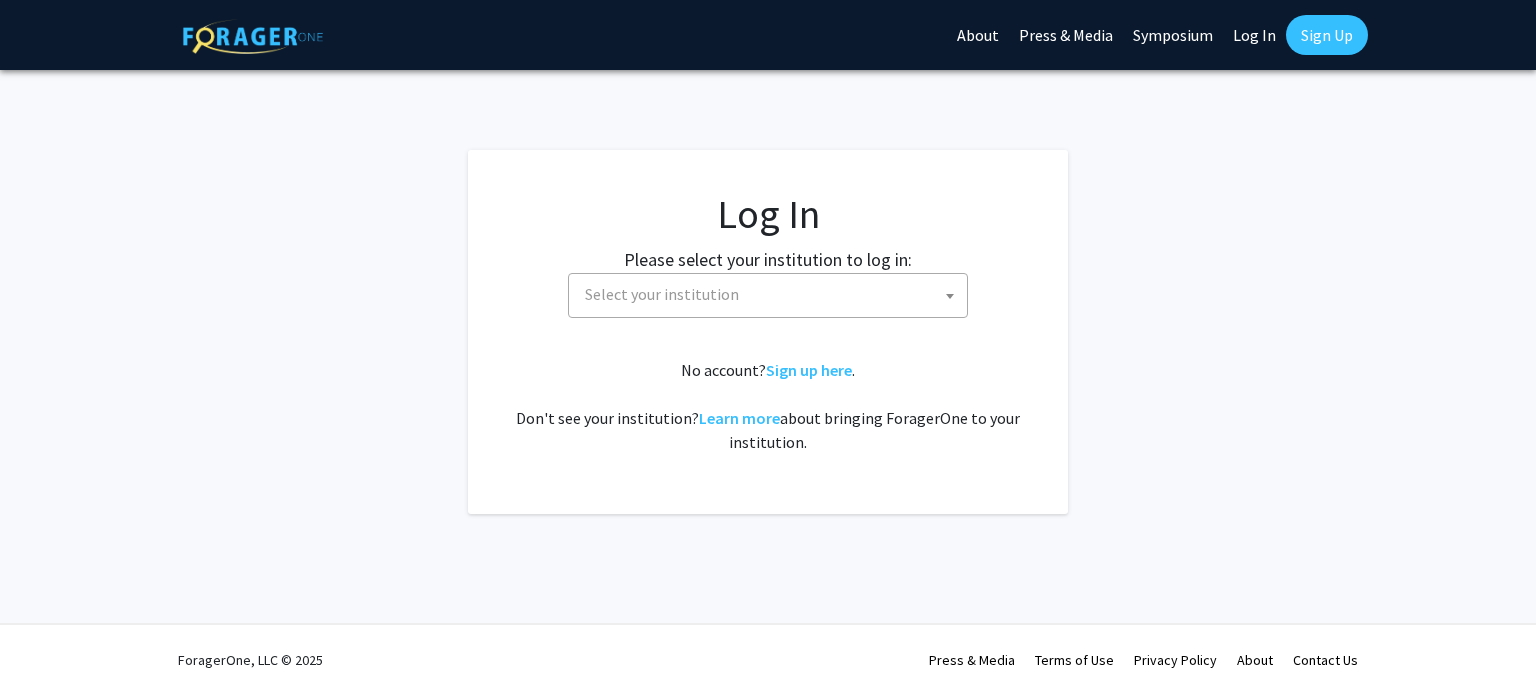 click on "Select your institution" at bounding box center (772, 294) 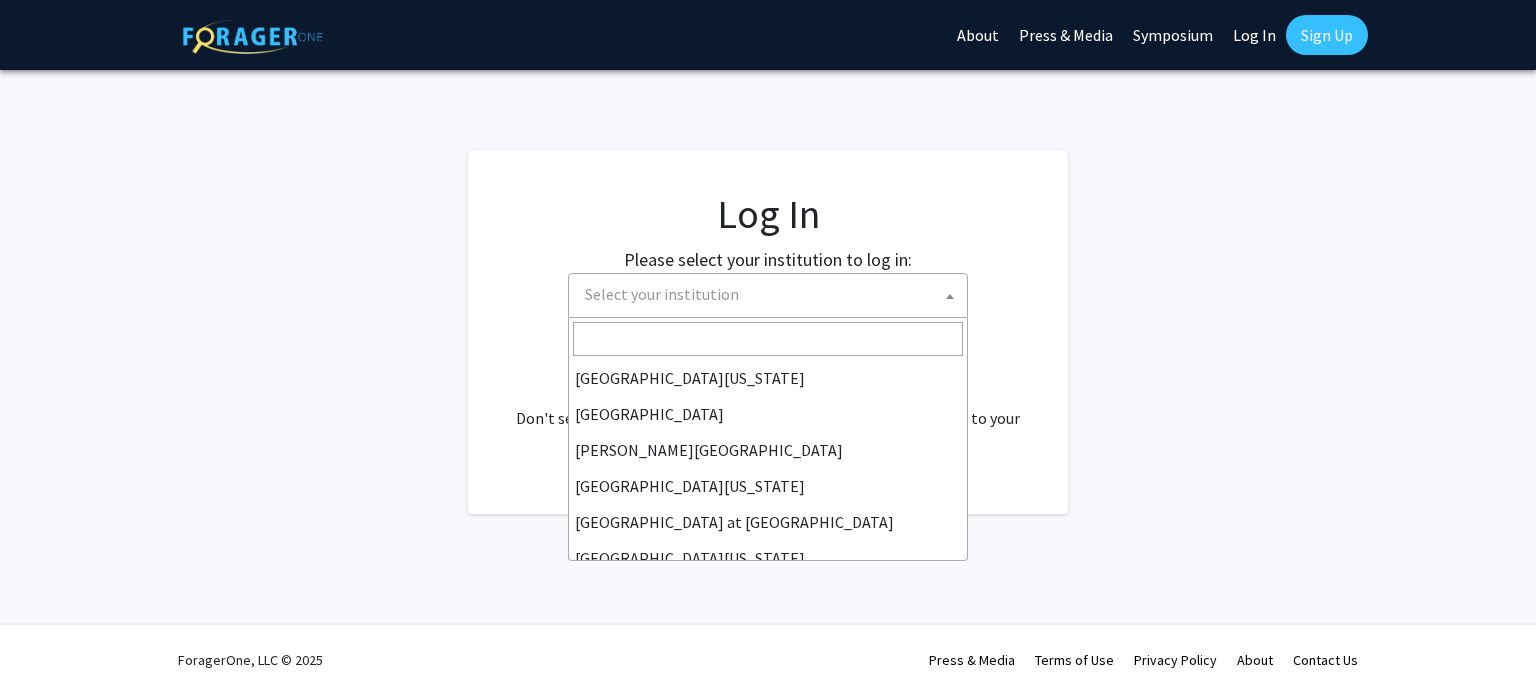 scroll, scrollTop: 700, scrollLeft: 0, axis: vertical 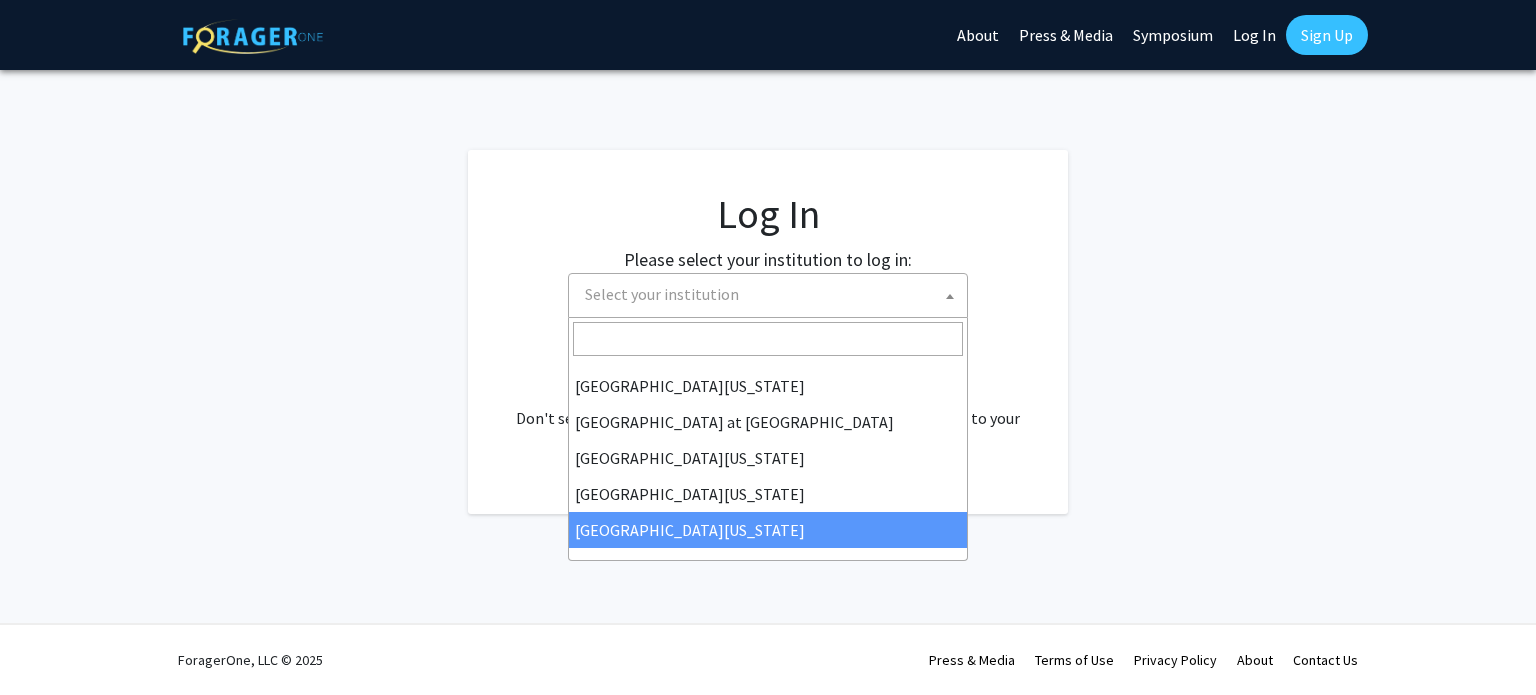 select on "33" 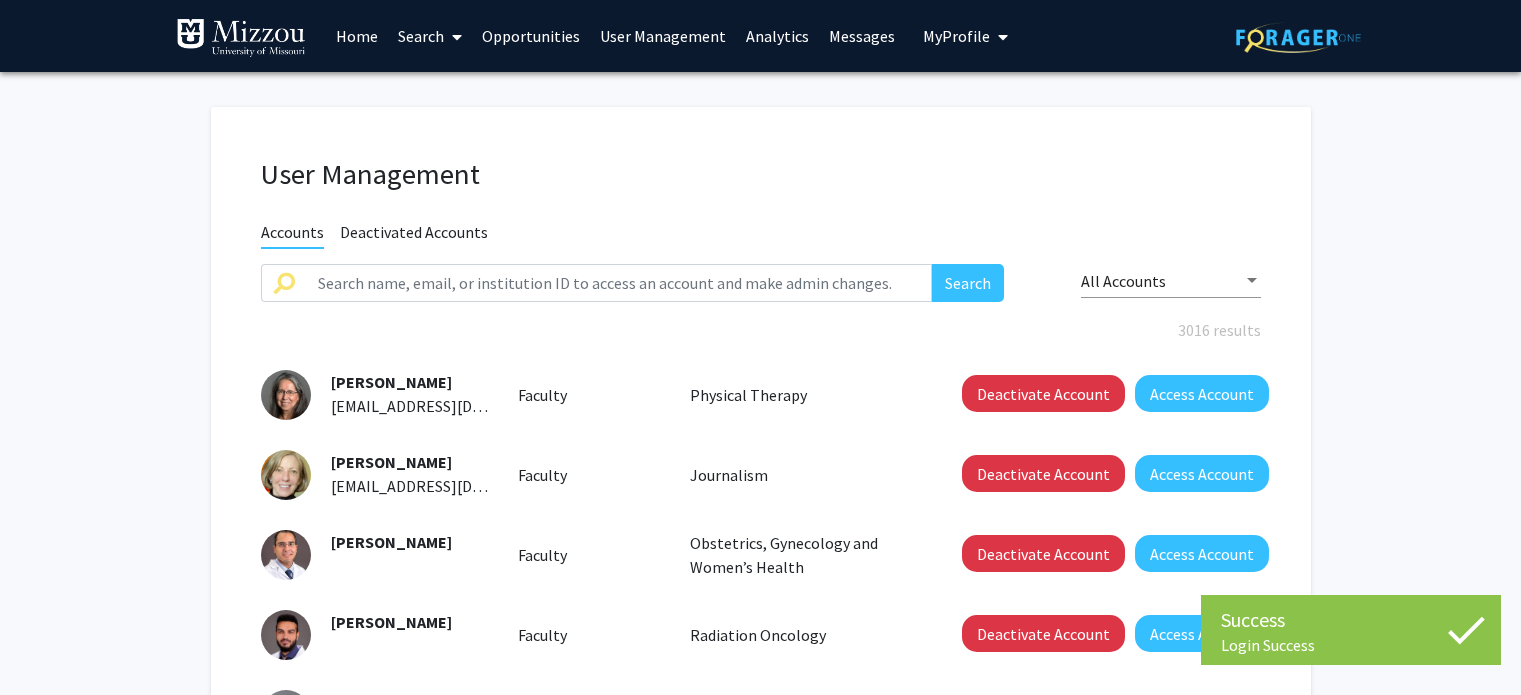 scroll, scrollTop: 0, scrollLeft: 0, axis: both 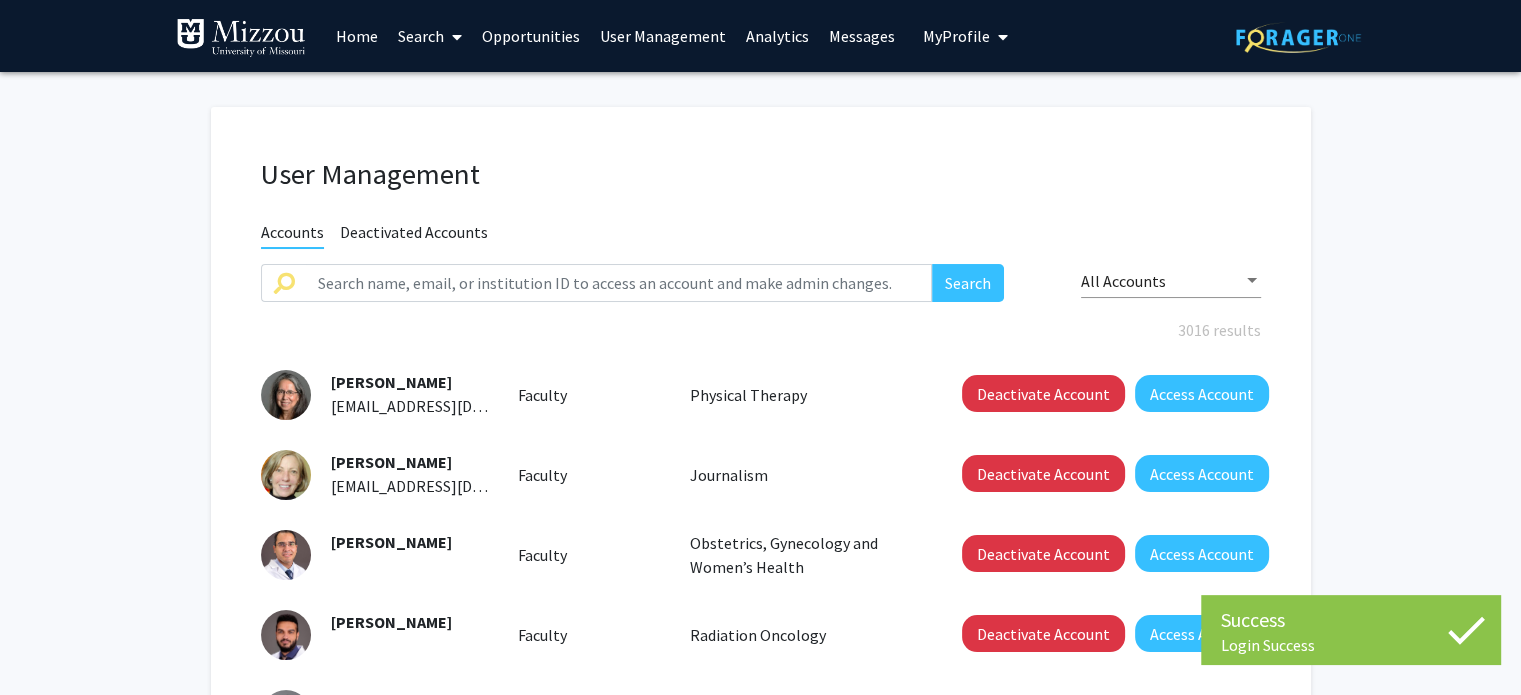 click on "My   Profile" at bounding box center (956, 36) 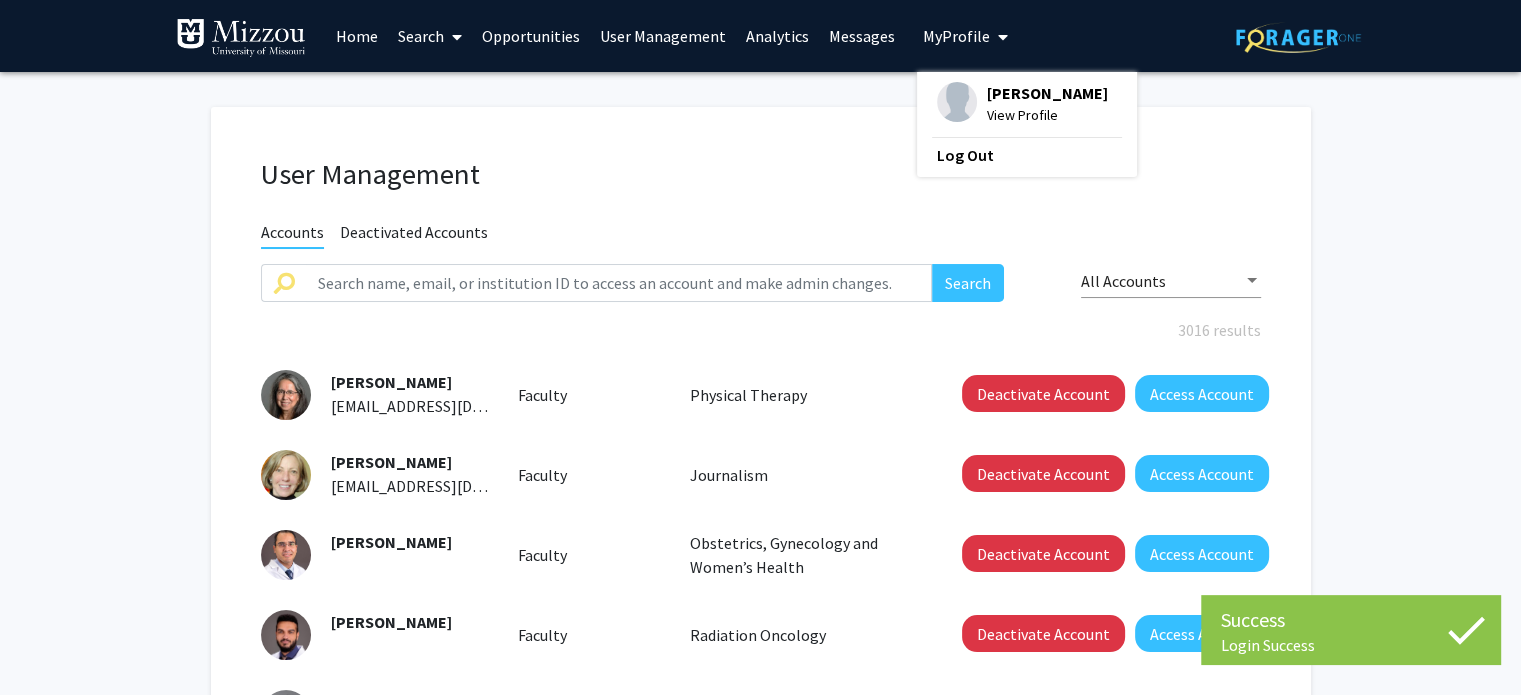 click on "User Management Accounts Deactivated Accounts Search All Accounts 3016 results  [PERSON_NAME]   [PERSON_NAME][EMAIL_ADDRESS][DOMAIN_NAME][US_STATE]  Faculty   Physical Therapy   Deactivate Account   Access Account   [PERSON_NAME]   [PERSON_NAME][EMAIL_ADDRESS][DOMAIN_NAME]  Faculty   Journalism   Deactivate Account   Access Account   [PERSON_NAME]    Faculty   Obstetrics, Gynecology and Women’s Health   Deactivate Account   Access Account   [PERSON_NAME]    Faculty   Radiation Oncology   Deactivate Account   Access Account   [PERSON_NAME]   [EMAIL_ADDRESS][DOMAIN_NAME]  Faculty   Mathematics   Deactivate Account   Access Account   [PERSON_NAME] ABTEW   [EMAIL_ADDRESS][DOMAIN_NAME][US_STATE]  Faculty   Textile & Apparel Management   Deactivate Account   Access Account   [PERSON_NAME]    Faculty   Pediatrics   Deactivate Account   Access Account   [PERSON_NAME]   [PERSON_NAME][EMAIL_ADDRESS][DOMAIN_NAME]  Faculty   Veterinary Pathobiology   Deactivate Account   Access Account   [PERSON_NAME]  (dagvf) [EMAIL_ADDRESS][DOMAIN_NAME]  Faculty   Social Work   Deactivate Account   Access Account    1" 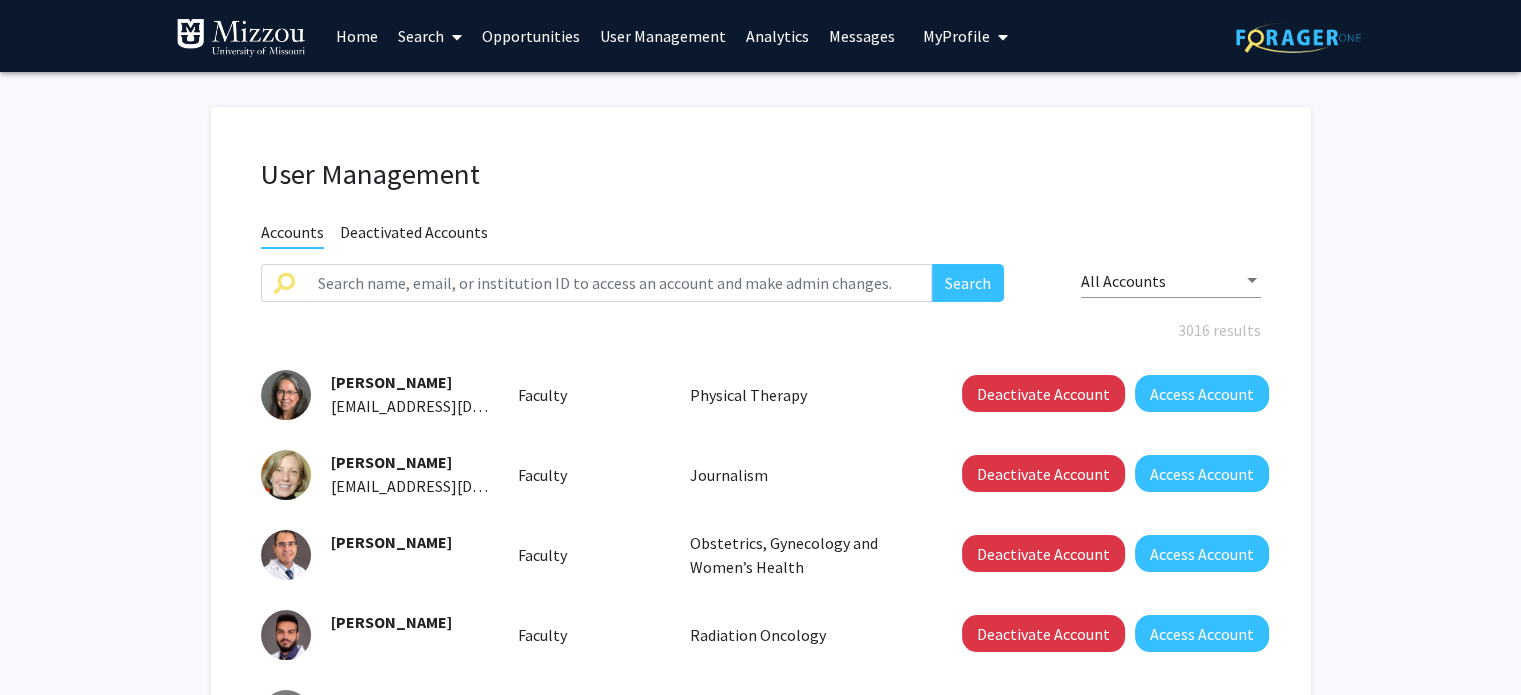click on "Search" at bounding box center [430, 36] 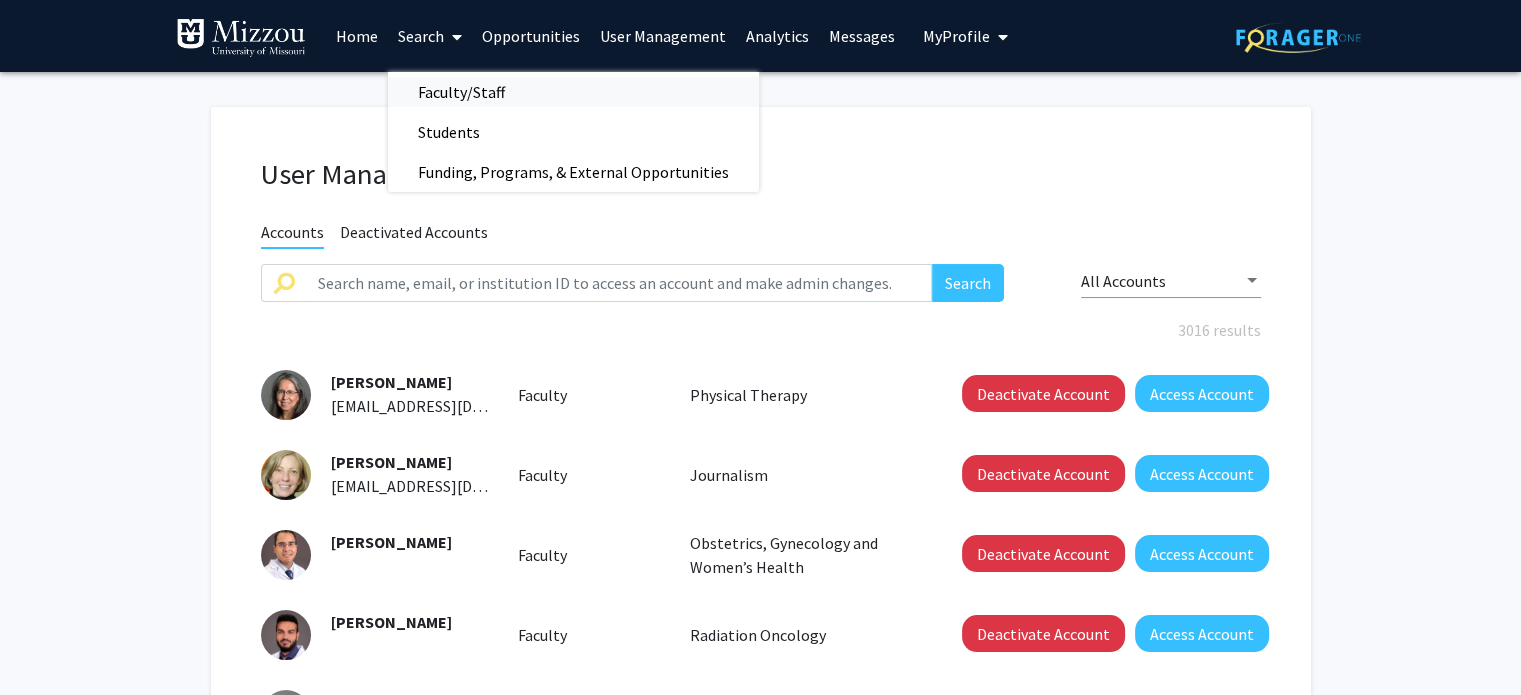 click on "Faculty/Staff" at bounding box center [461, 92] 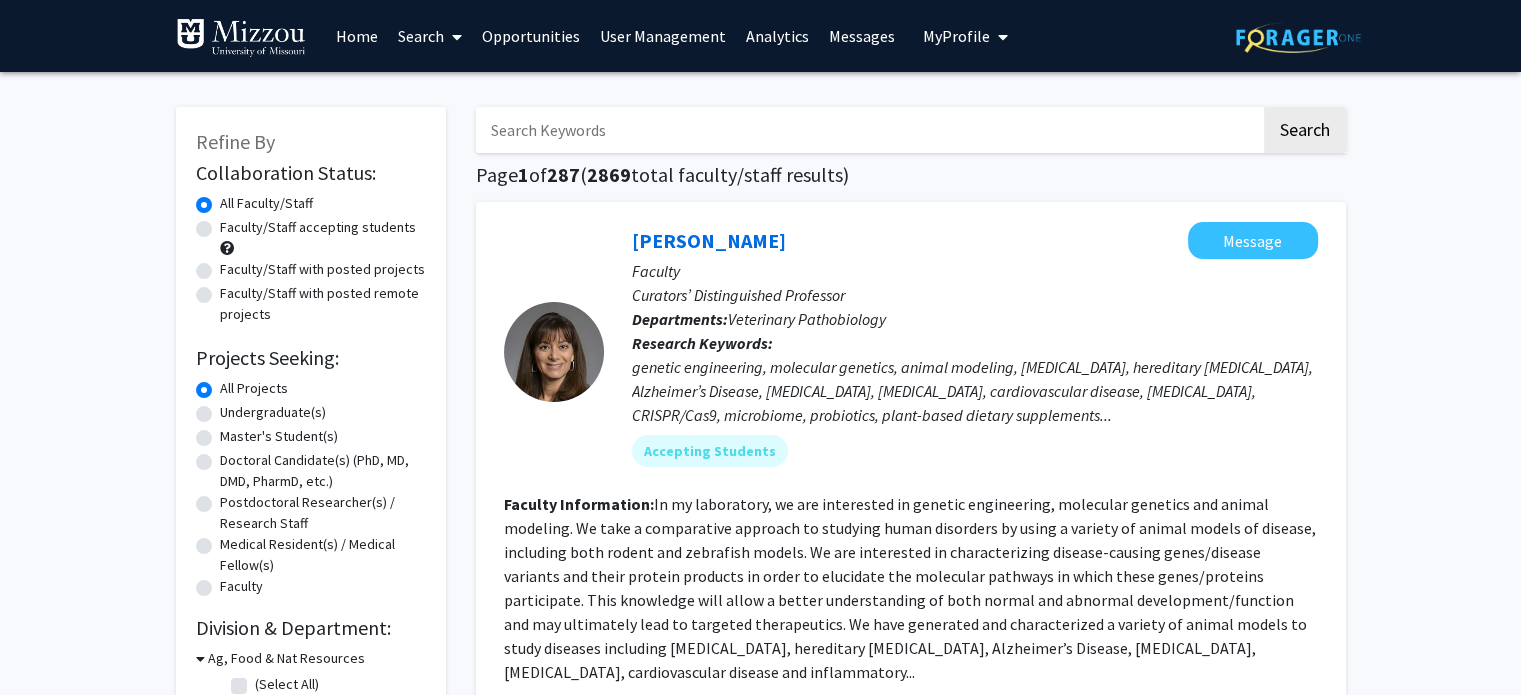 click at bounding box center (868, 130) 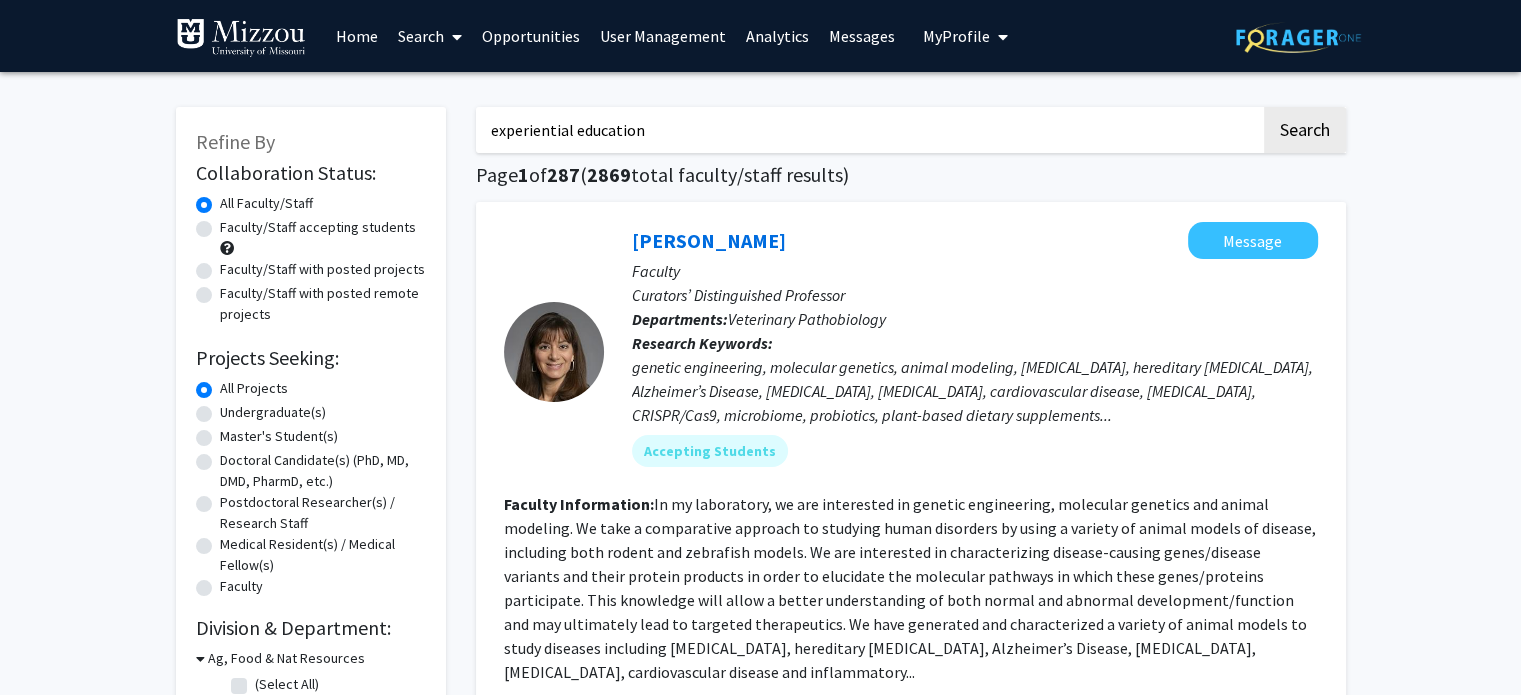 click on "Search" 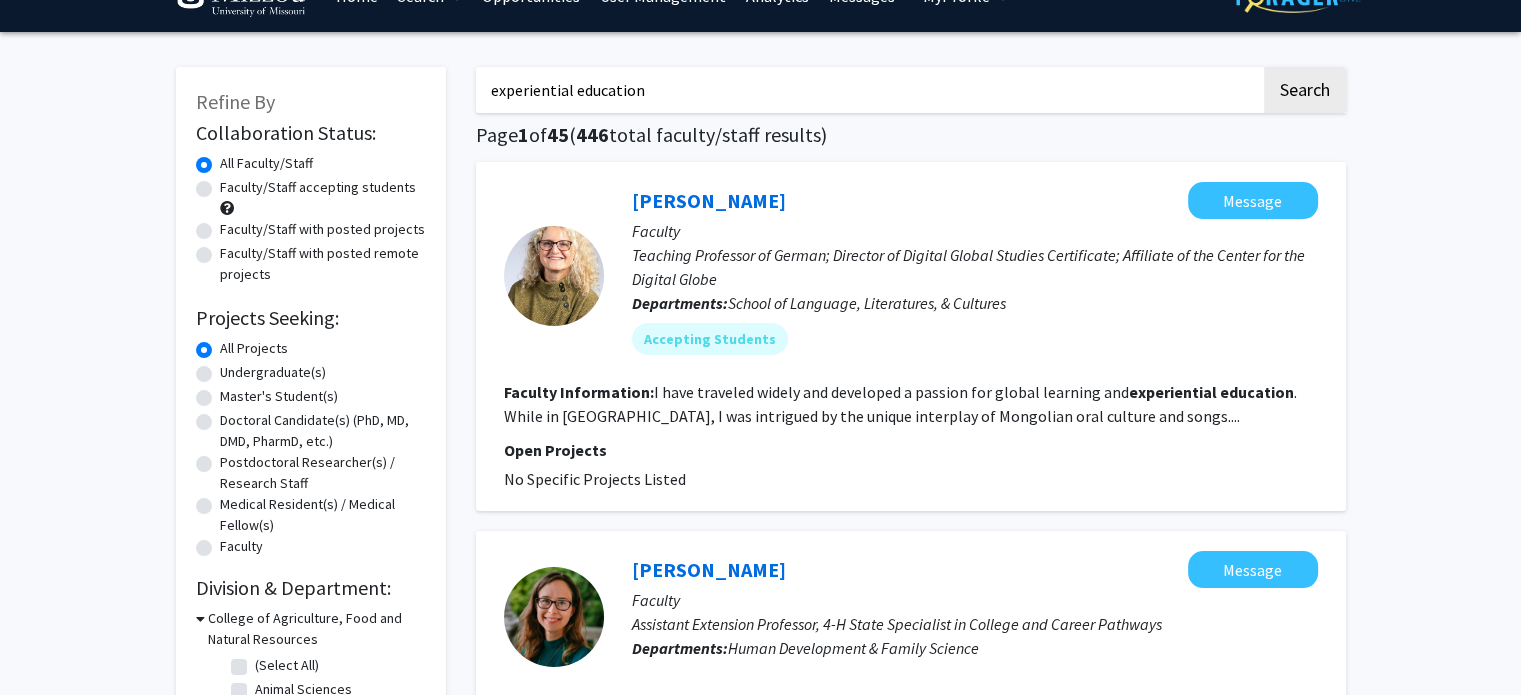 scroll, scrollTop: 226, scrollLeft: 0, axis: vertical 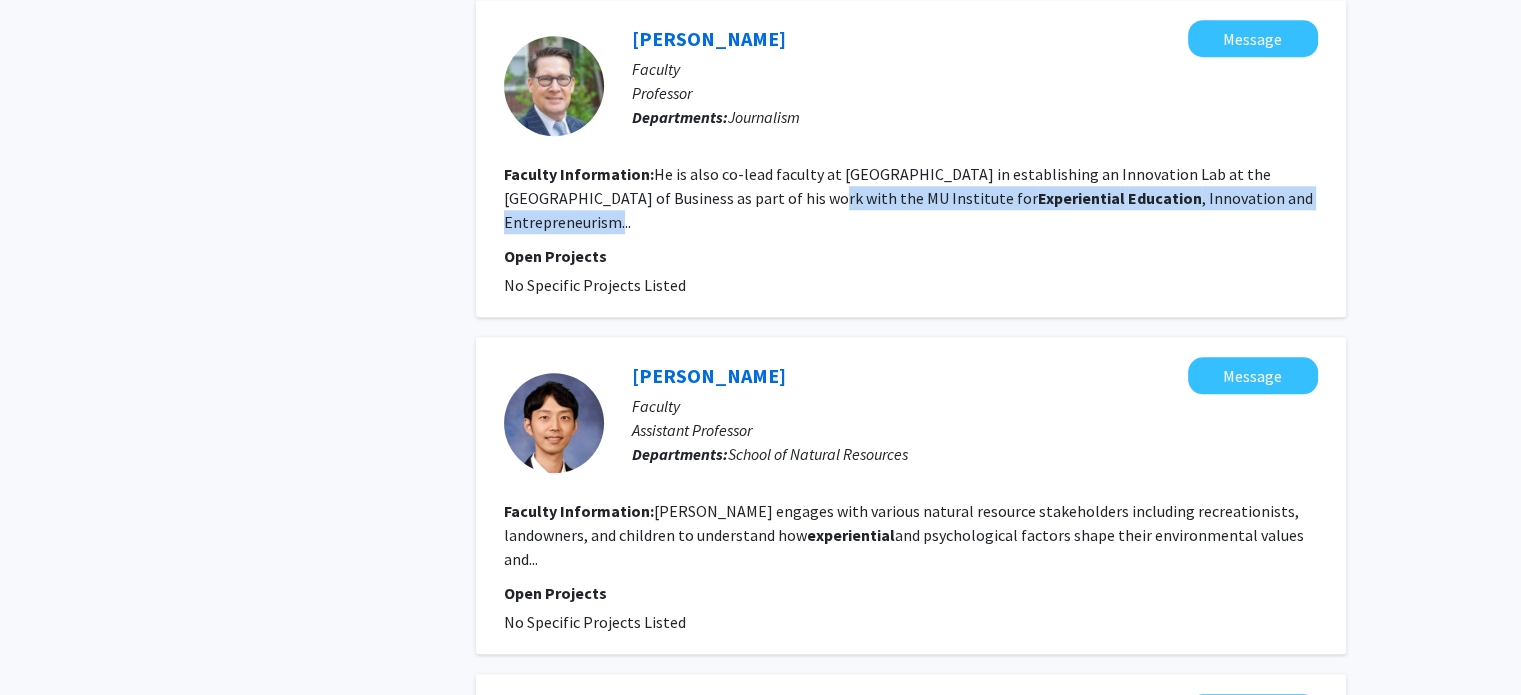 drag, startPoint x: 748, startPoint y: 176, endPoint x: 1241, endPoint y: 175, distance: 493.001 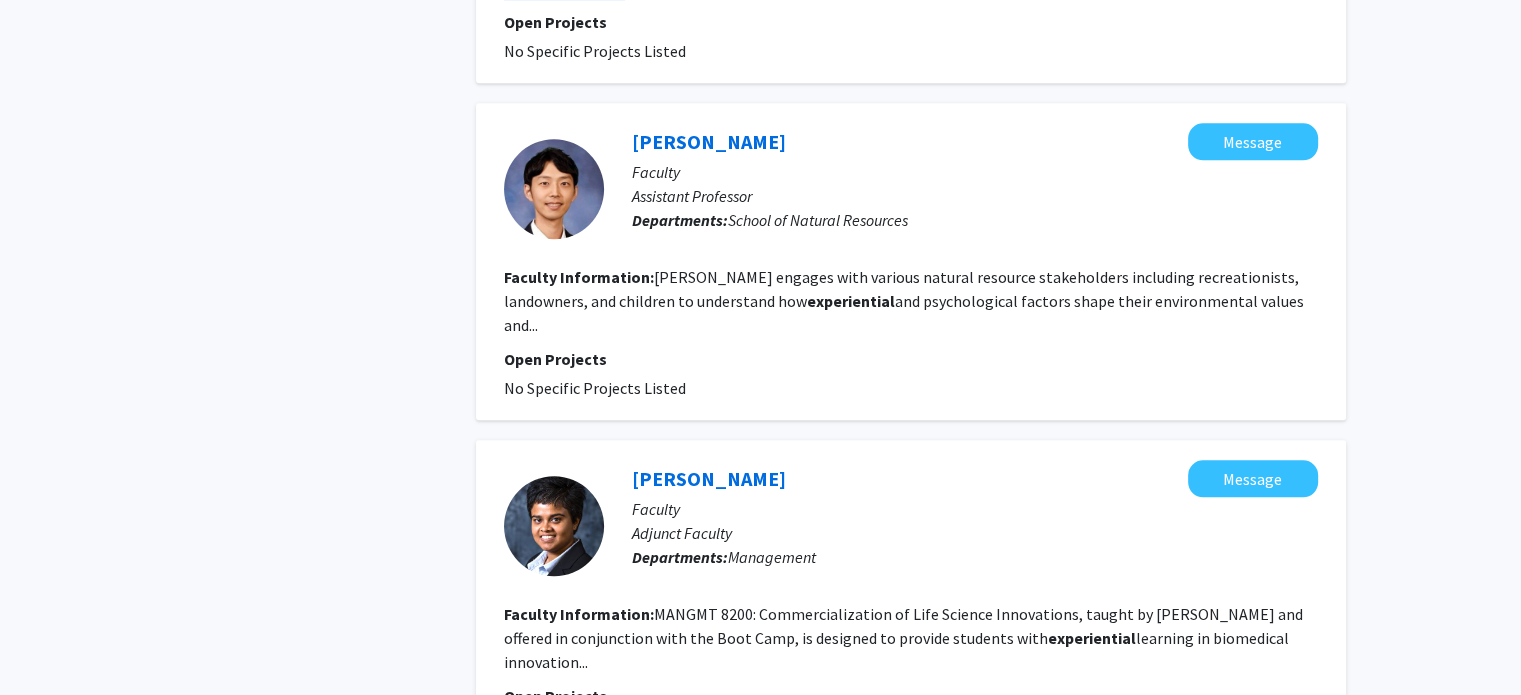 scroll, scrollTop: 1901, scrollLeft: 0, axis: vertical 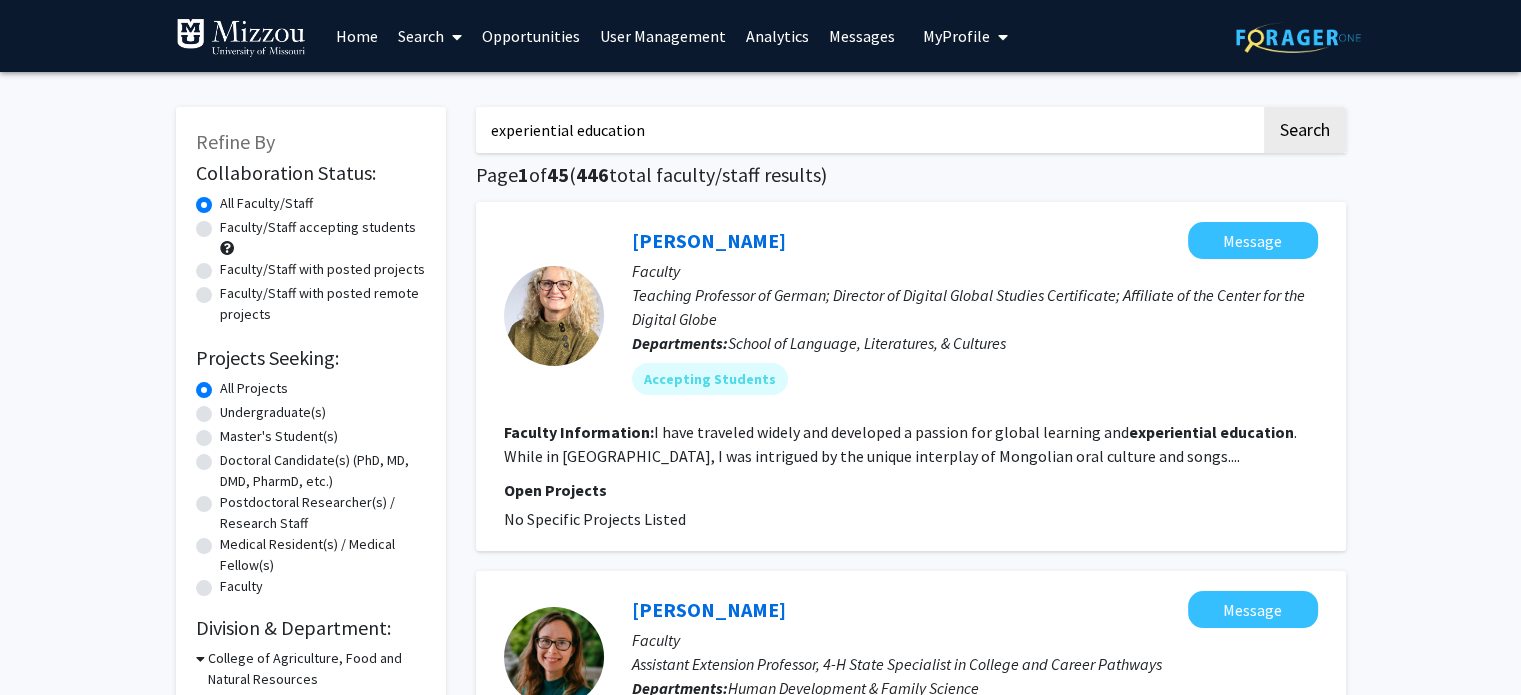 click on "experiential education" at bounding box center (868, 130) 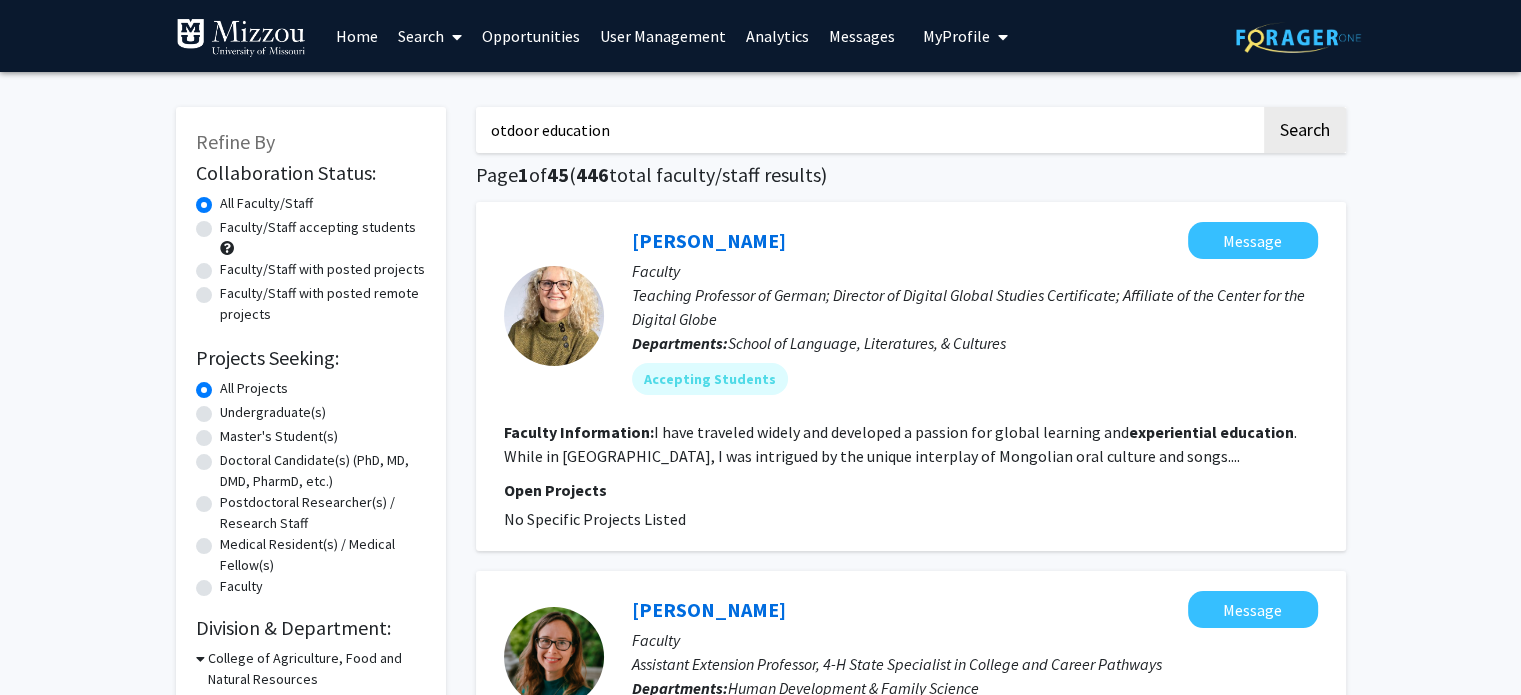 click on "otdoor education" at bounding box center (868, 130) 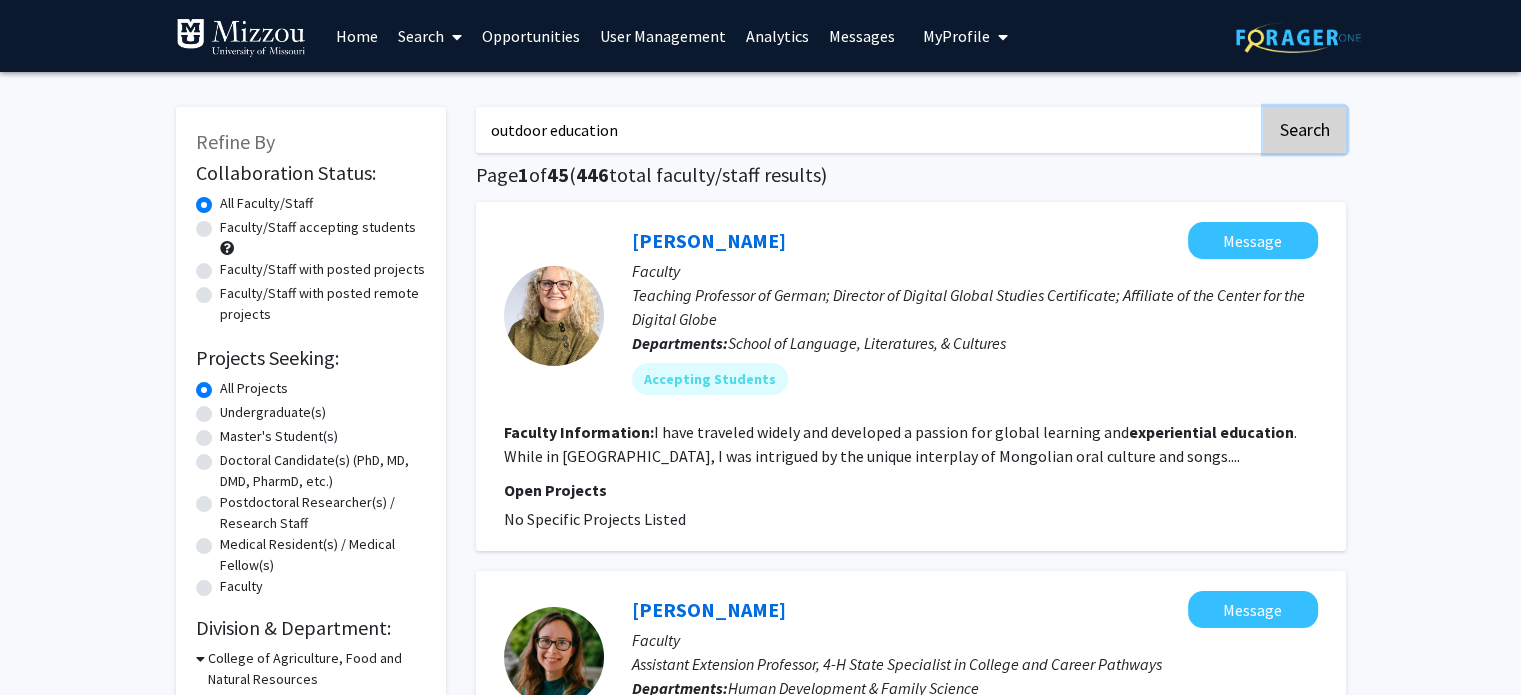 click on "Search" 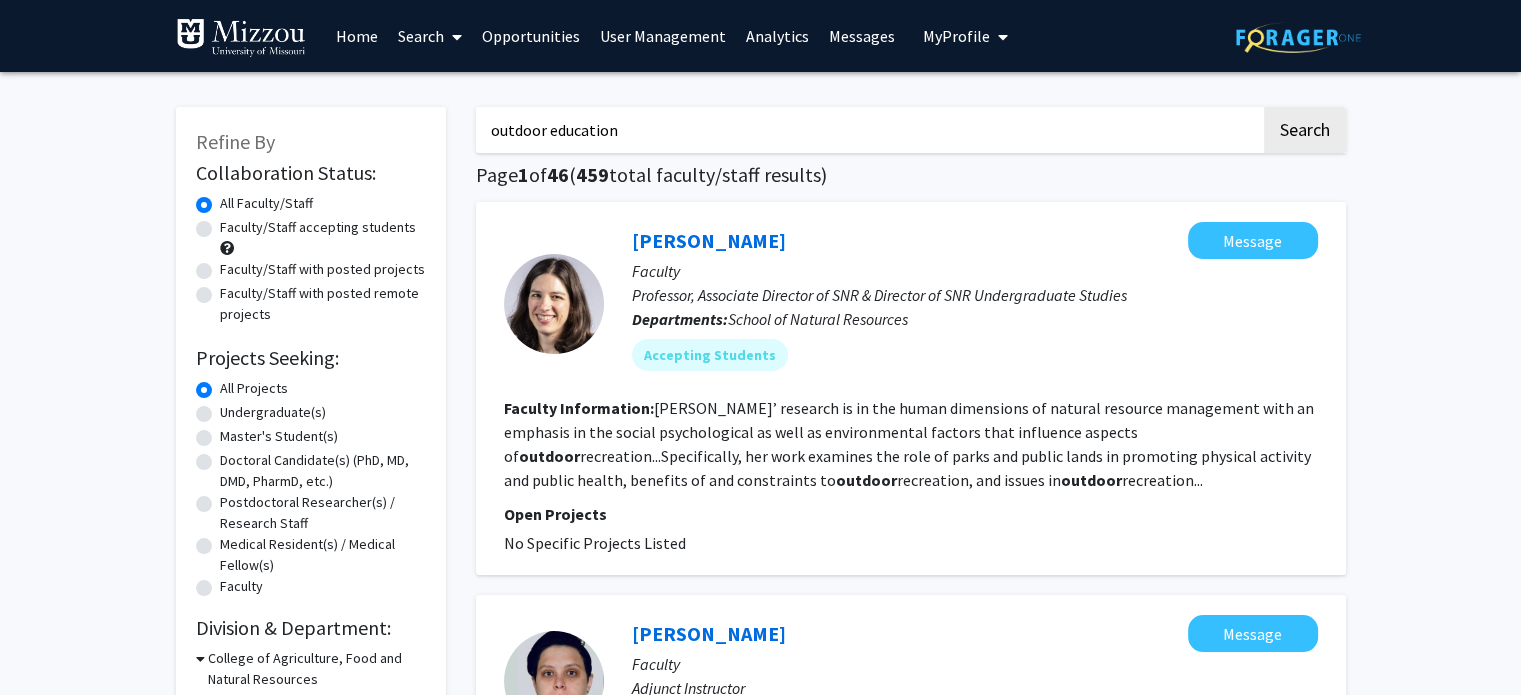 click on "outdoor education" at bounding box center (868, 130) 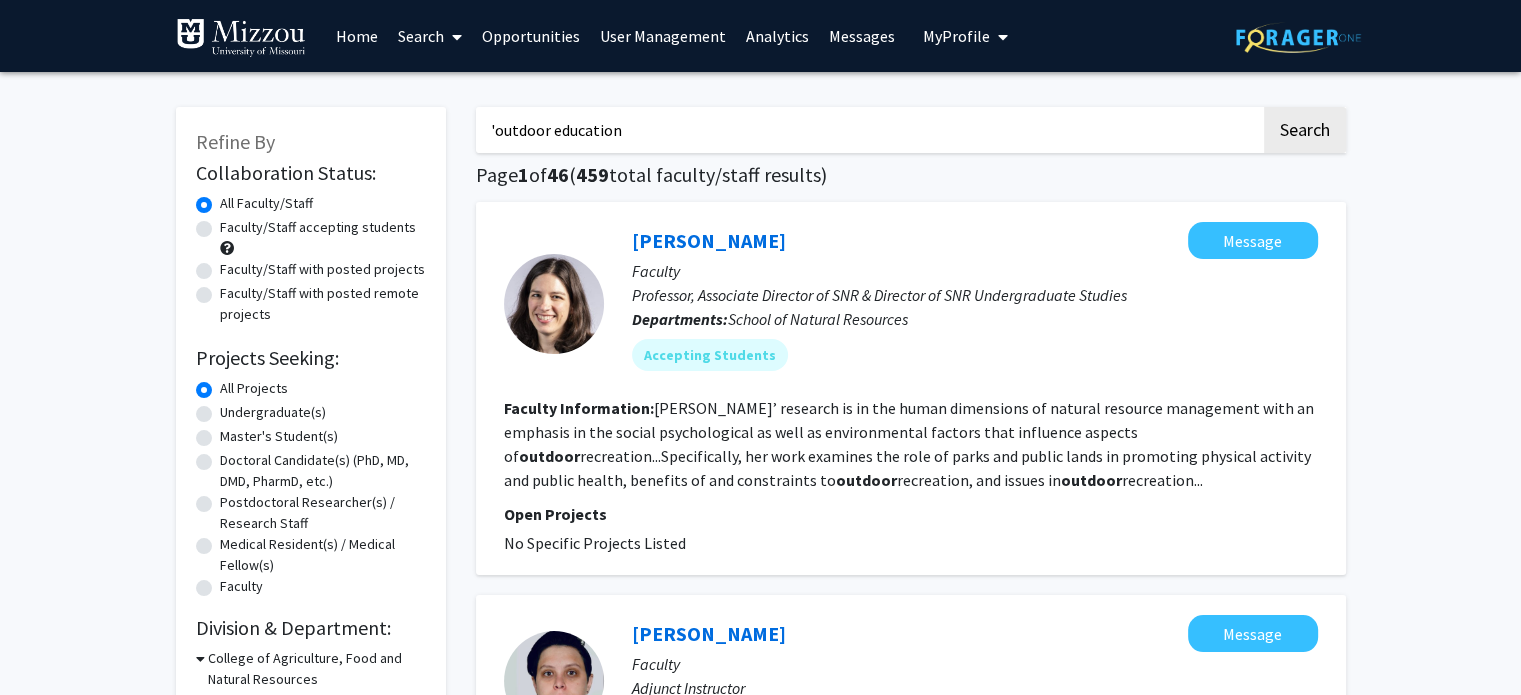 click on "'outdoor education" at bounding box center [868, 130] 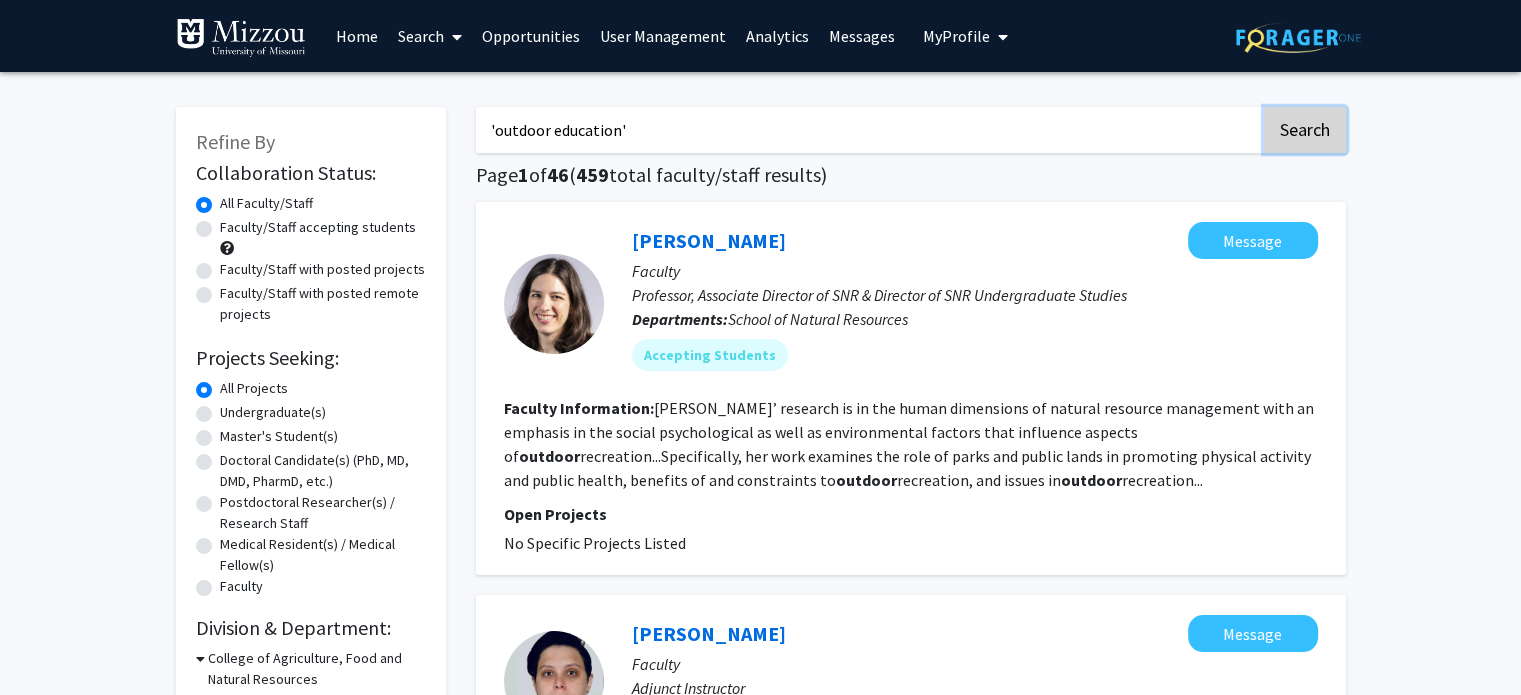click on "Search" 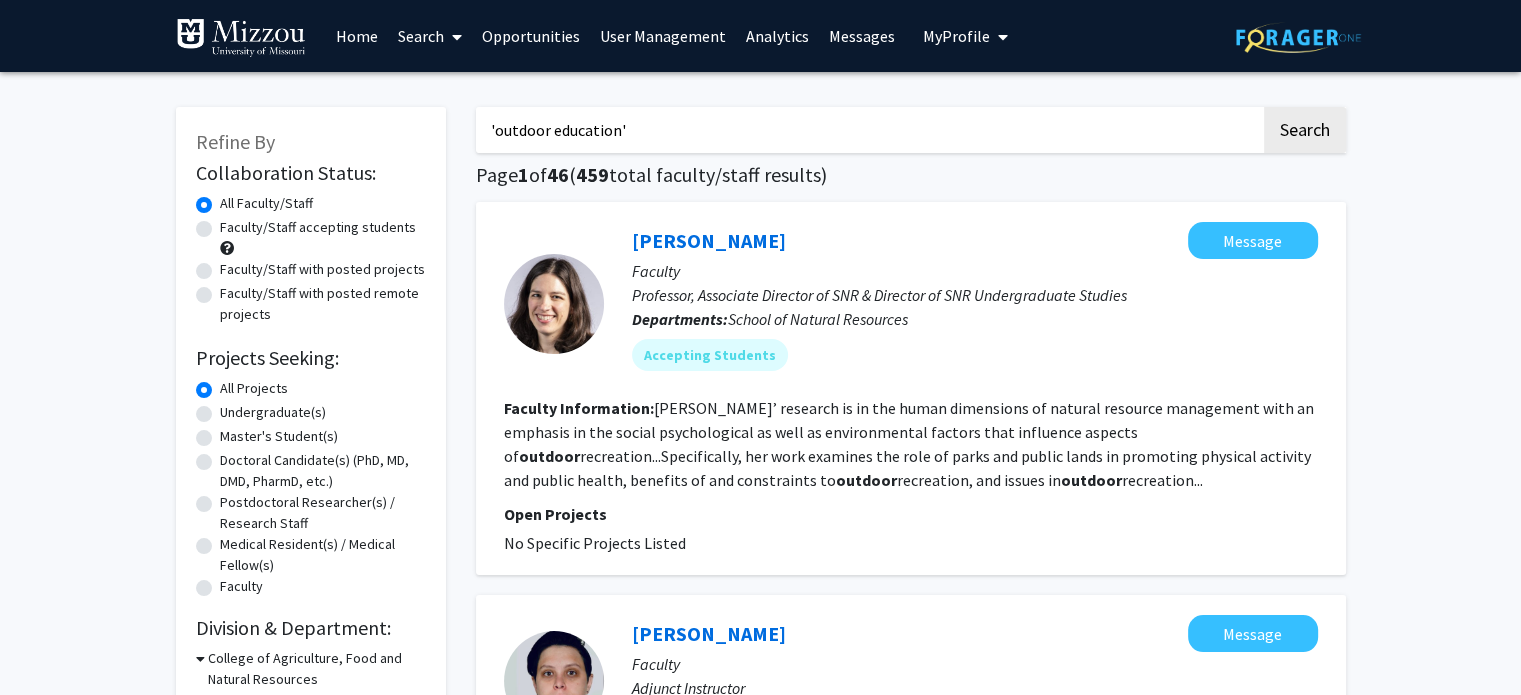 click on "Refine By Collaboration Status: Collaboration Status  All Faculty/Staff    Collaboration Status  Faculty/Staff accepting students    Collaboration Status  Faculty/Staff with posted projects    Collaboration Status  Faculty/Staff with posted remote projects    Projects Seeking: Projects Seeking Level  All Projects    Projects Seeking Level  Undergraduate(s)    Projects Seeking Level  Master's Student(s)    Projects Seeking Level  Doctoral Candidate(s) (PhD, MD, DMD, PharmD, etc.)    Projects Seeking Level  Postdoctoral Researcher(s) / Research Staff    Projects Seeking Level  Medical Resident(s) / Medical Fellow(s)    Projects Seeking Level  Faculty    Division & Department:      College of Agriculture, Food and Natural Resources  (Select All)  (Select All)  Animal Sciences  Animal Sciences  Applied Social Sciences  Applied Social Sciences  Biochemistry  Biochemistry  Food, Nutrition & Exercise Sciences  Food, Nutrition & Exercise Sciences  Office of Academic Programs  Office of Academic Programs" 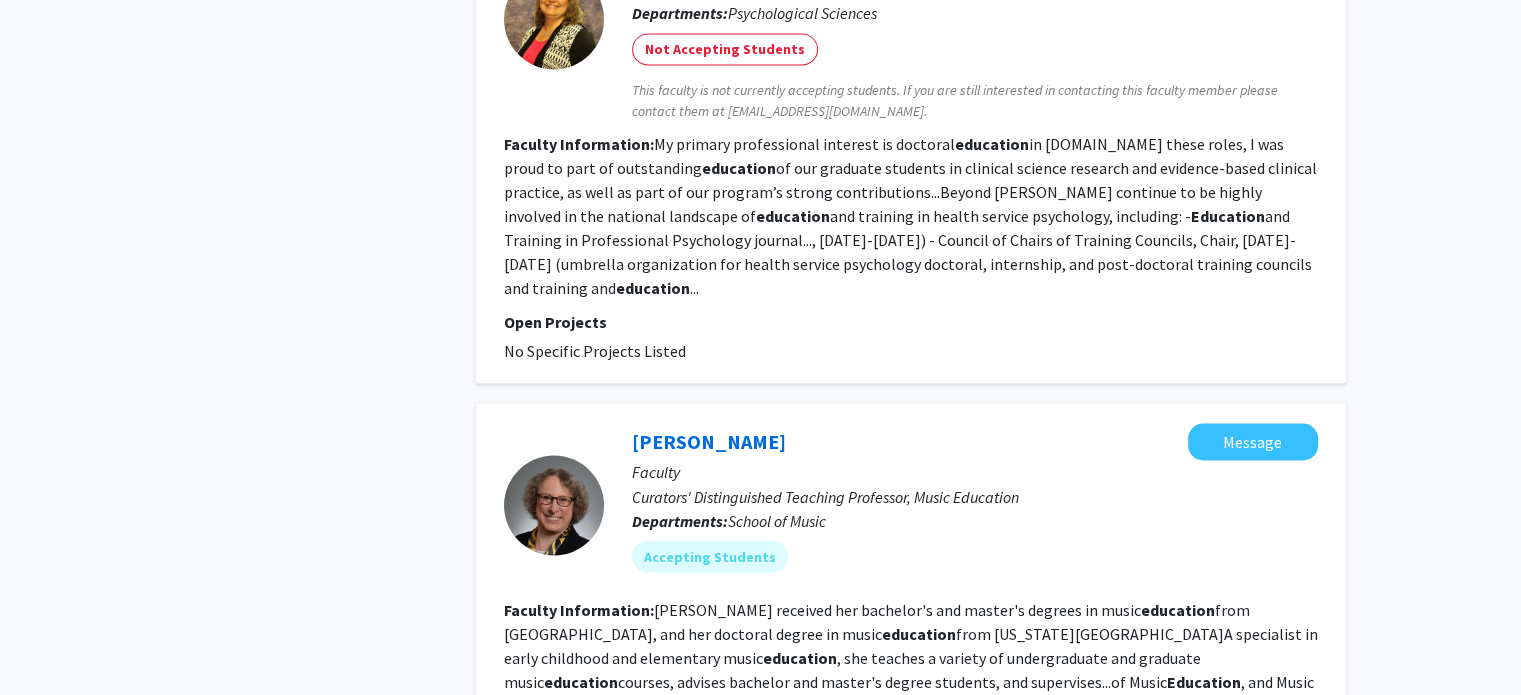 scroll, scrollTop: 3400, scrollLeft: 0, axis: vertical 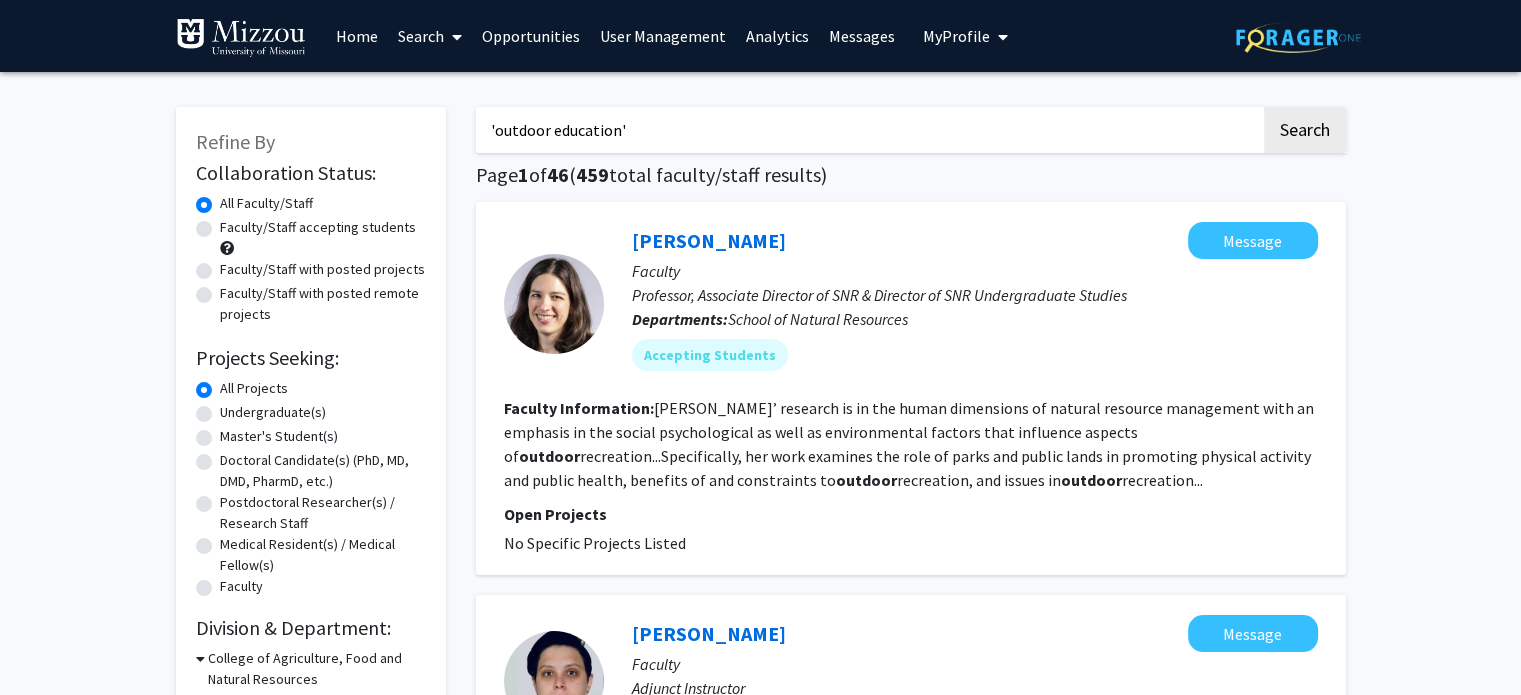 click on "'outdoor education'" at bounding box center [868, 130] 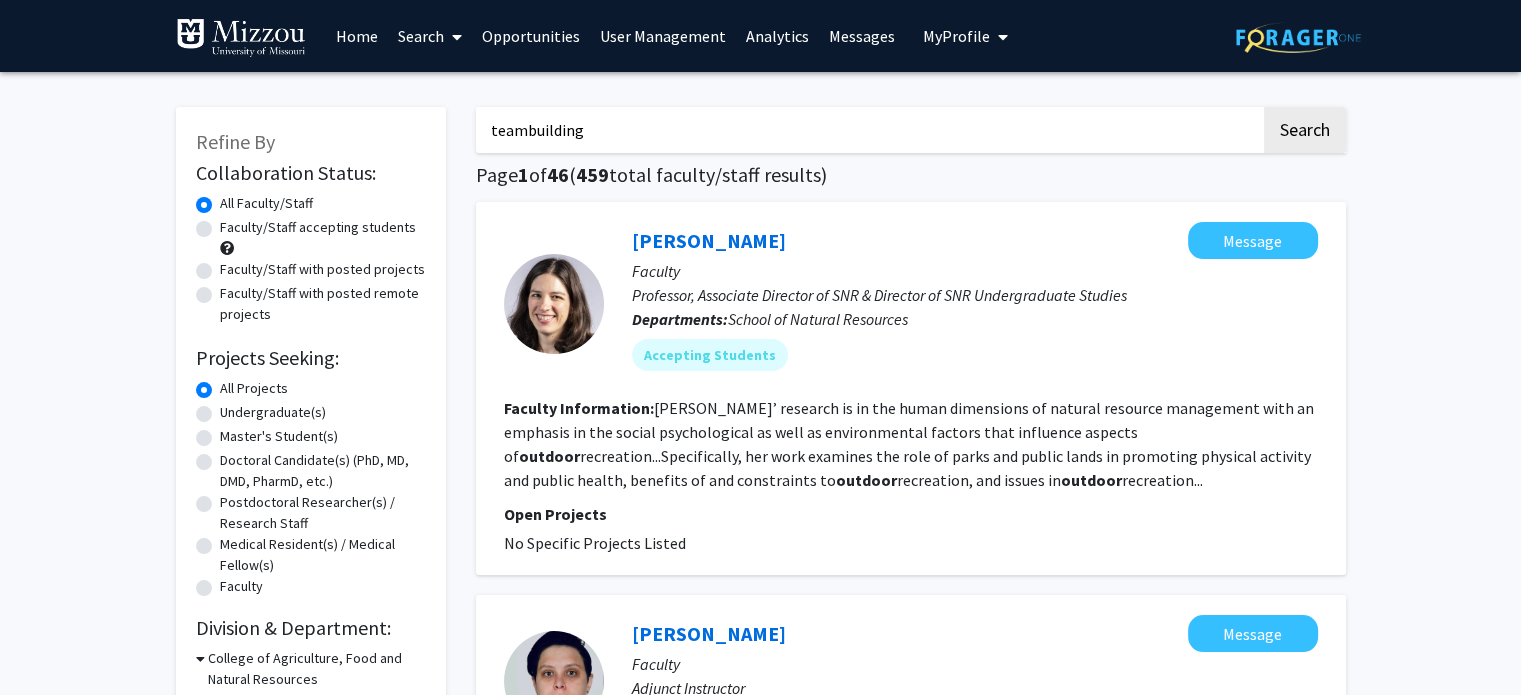 click on "Search" 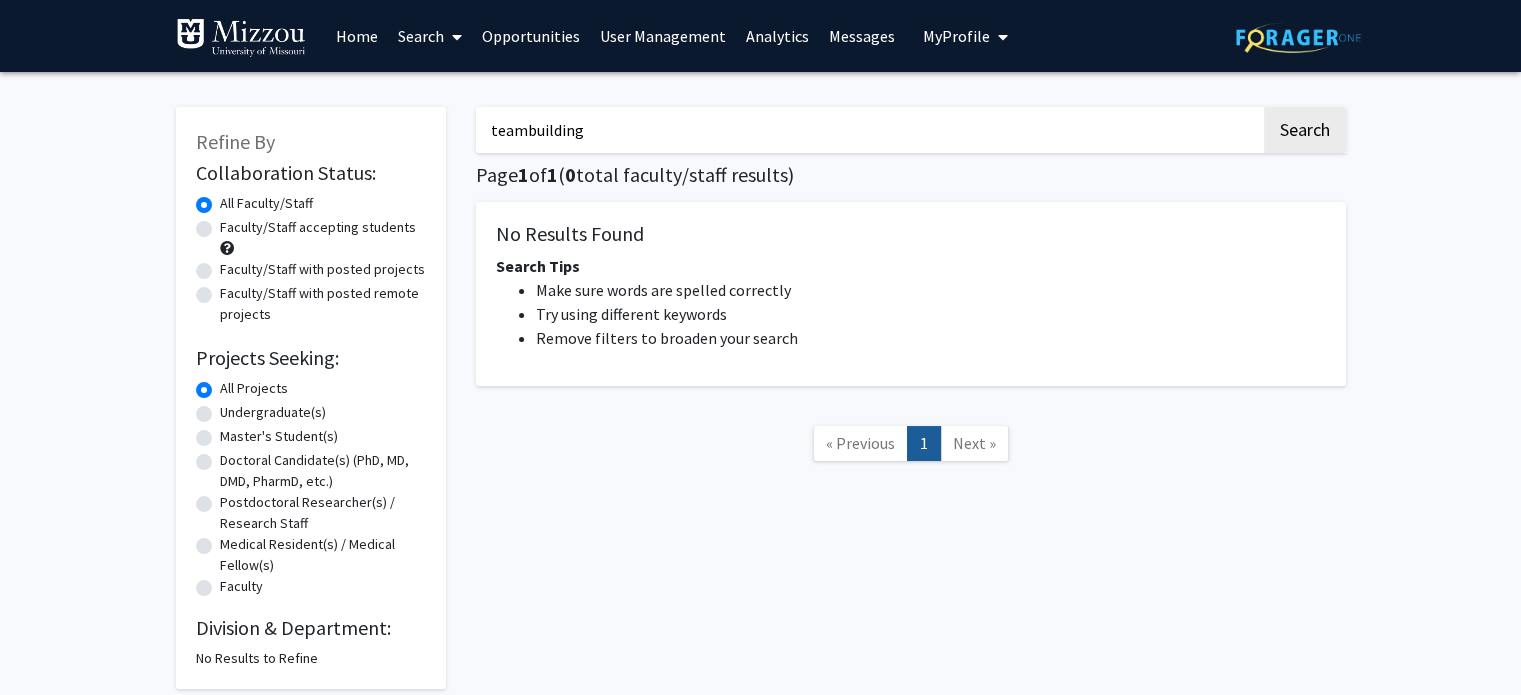 click on "teambuilding" at bounding box center [868, 130] 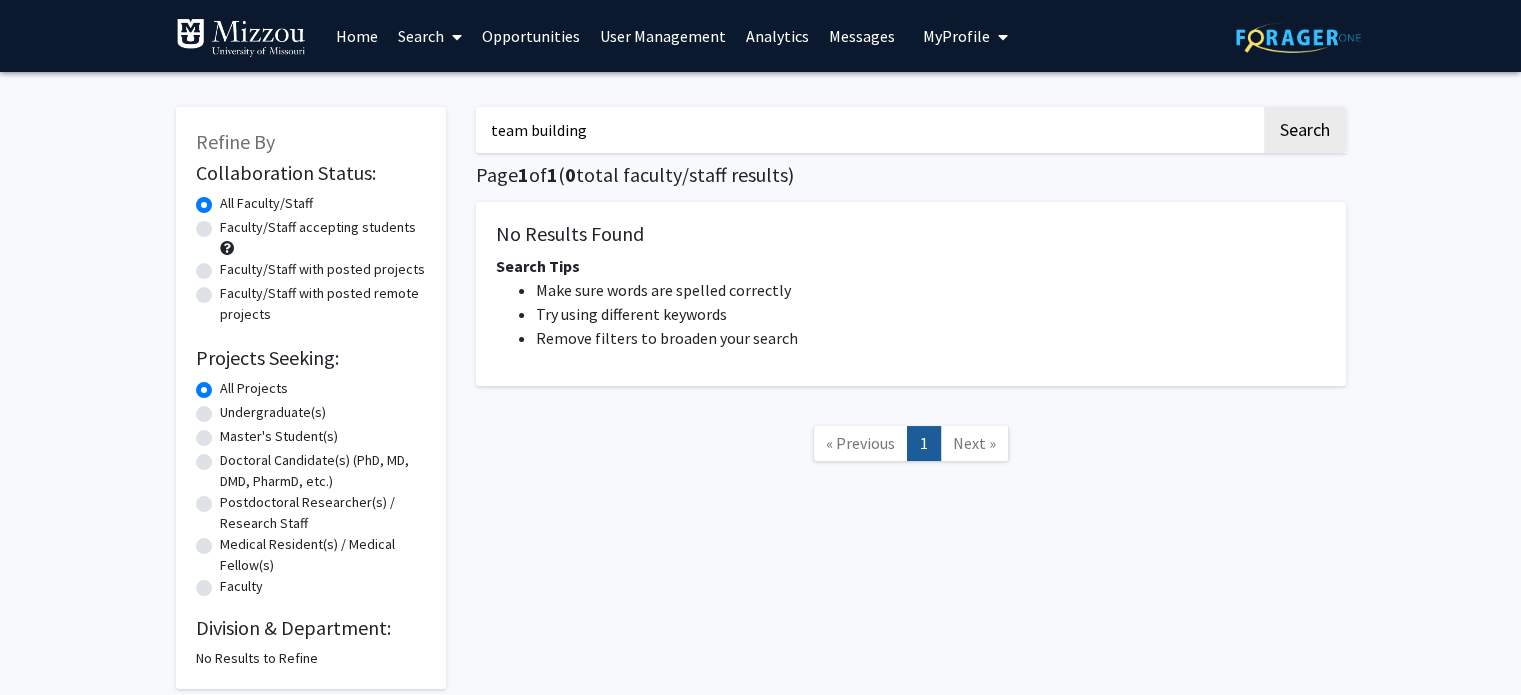 click on "Search" 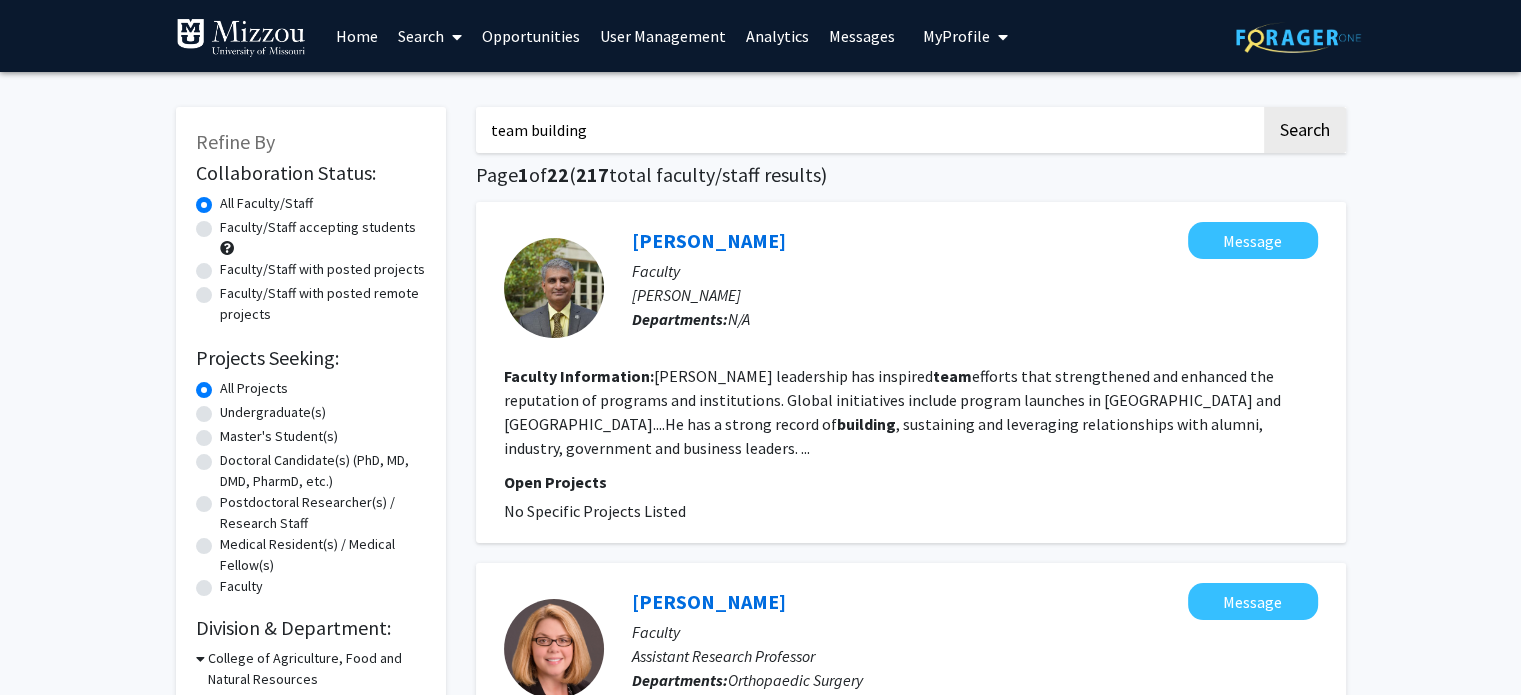 click on "team building" at bounding box center (868, 130) 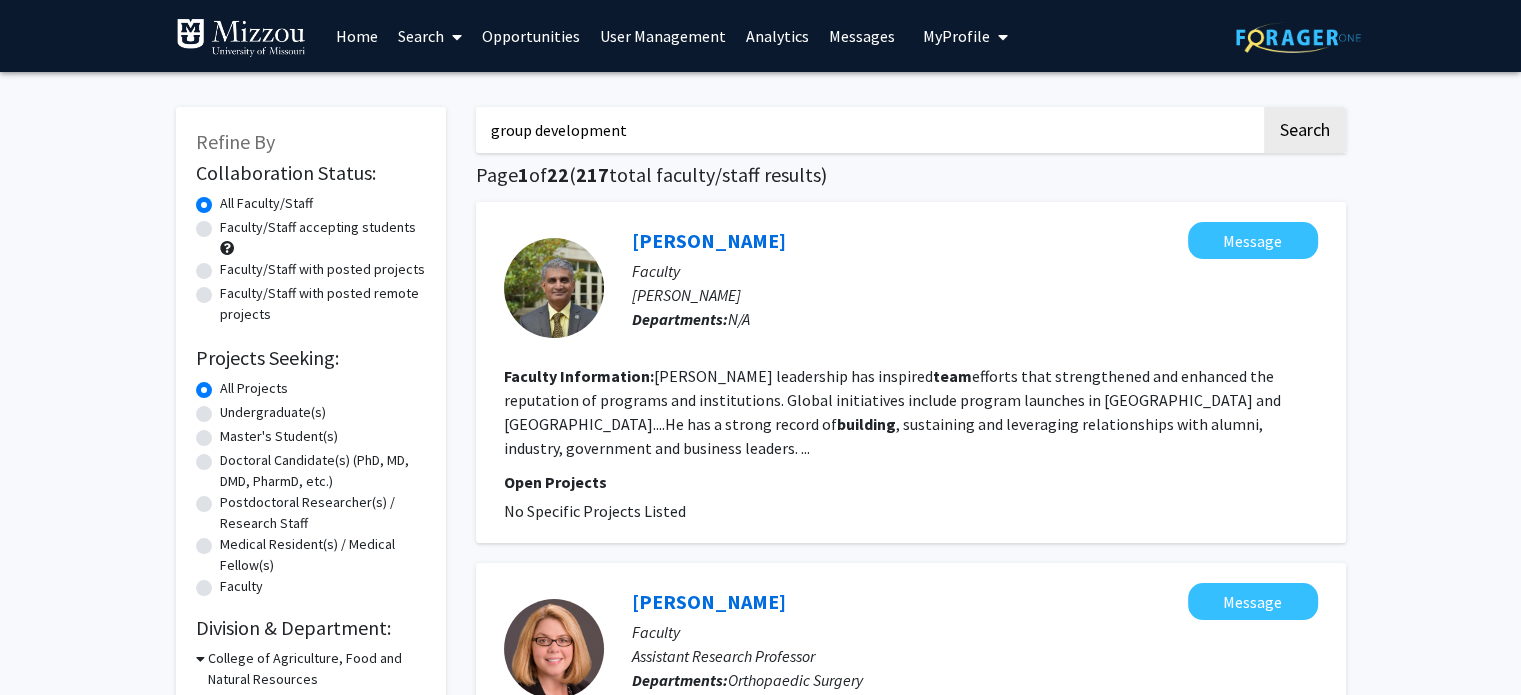 click on "Search" 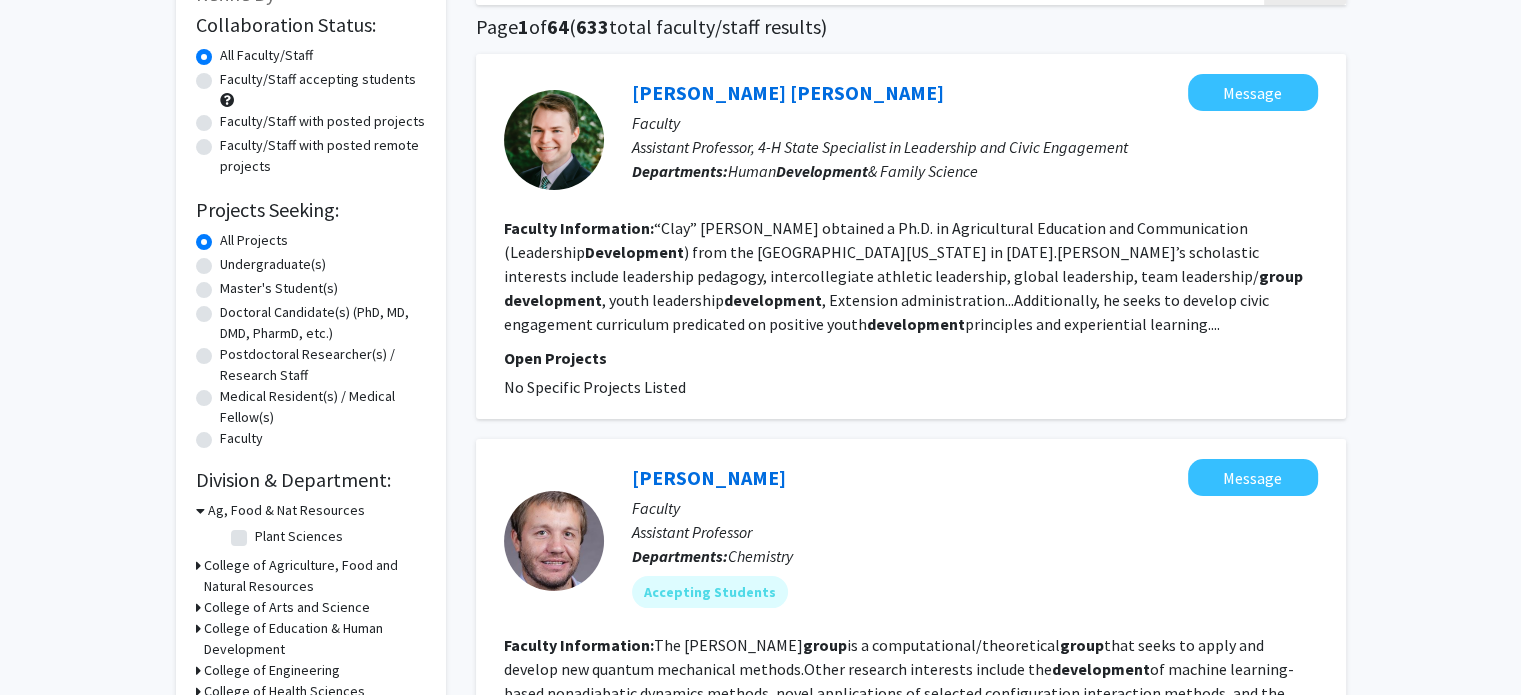 scroll, scrollTop: 160, scrollLeft: 0, axis: vertical 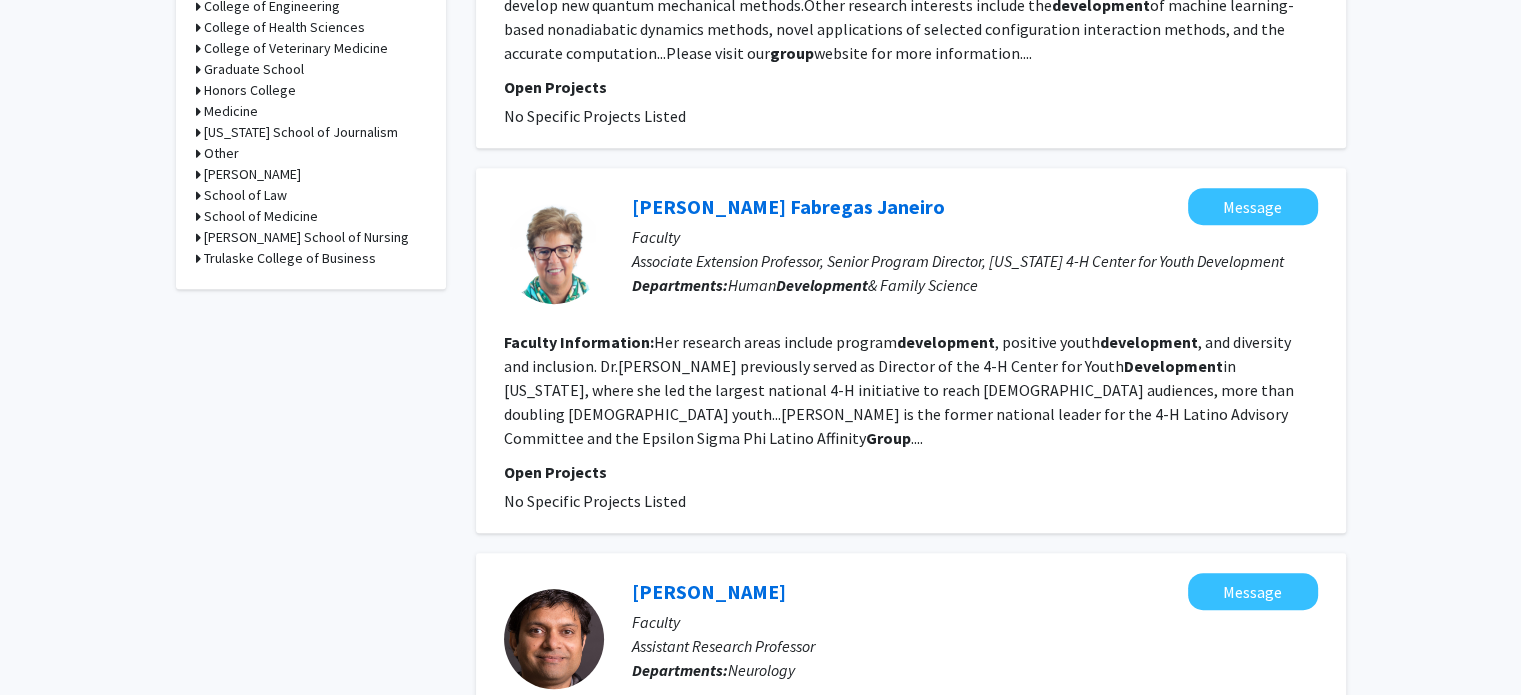 click on "Refine By Collaboration Status: Collaboration Status  All Faculty/Staff    Collaboration Status  Faculty/Staff accepting students    Collaboration Status  Faculty/Staff with posted projects    Collaboration Status  Faculty/Staff with posted remote projects    Projects Seeking: Projects Seeking Level  All Projects    Projects Seeking Level  Undergraduate(s)    Projects Seeking Level  Master's Student(s)    Projects Seeking Level  Doctoral Candidate(s) (PhD, MD, DMD, PharmD, etc.)    Projects Seeking Level  Postdoctoral Researcher(s) / Research Staff    Projects Seeking Level  Medical Resident(s) / Medical Fellow(s)    Projects Seeking Level  Faculty    Division & Department:      Ag, Food & Nat Resources  Plant Sciences  Plant Sciences       College of Agriculture, Food and Natural Resources       College of Arts and Science       College of Education & Human Development       College of Engineering       College of Health Sciences       College of [GEOGRAPHIC_DATA]" 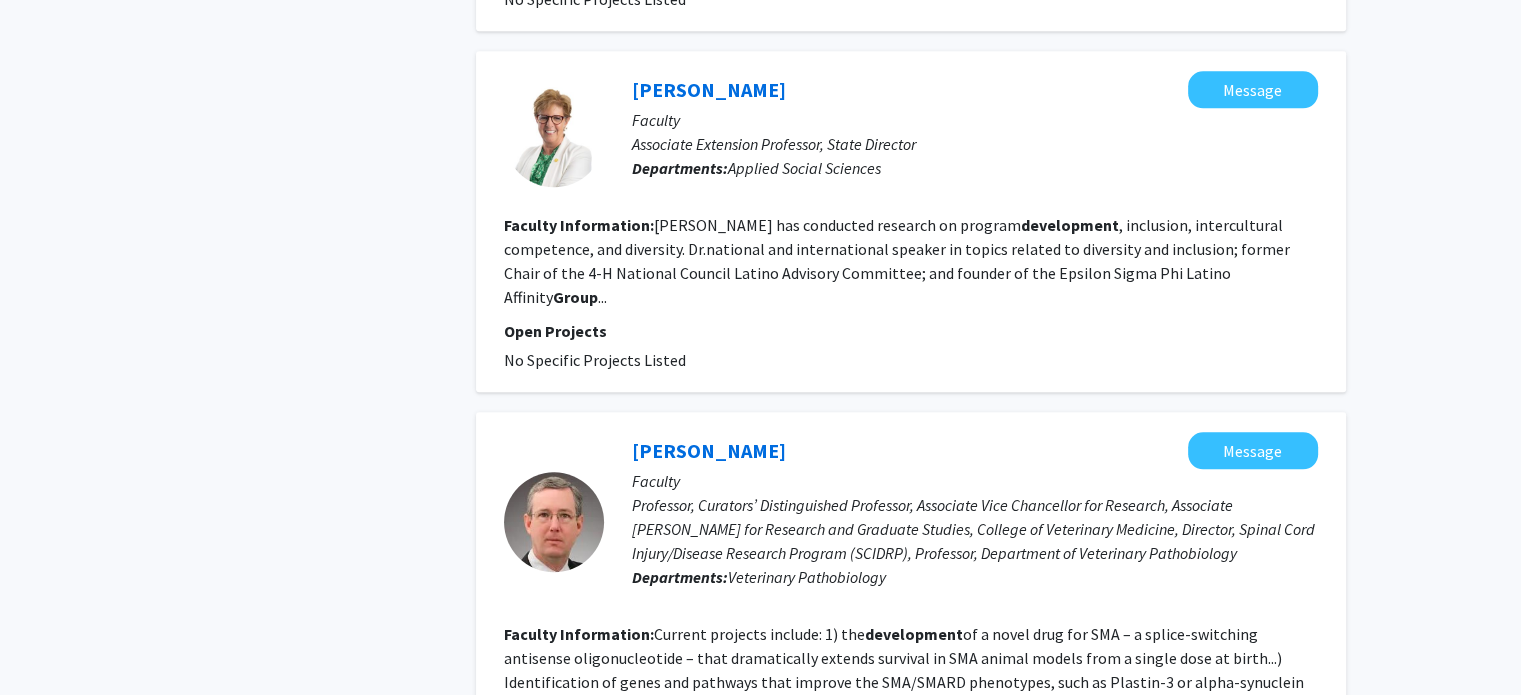 scroll, scrollTop: 2132, scrollLeft: 0, axis: vertical 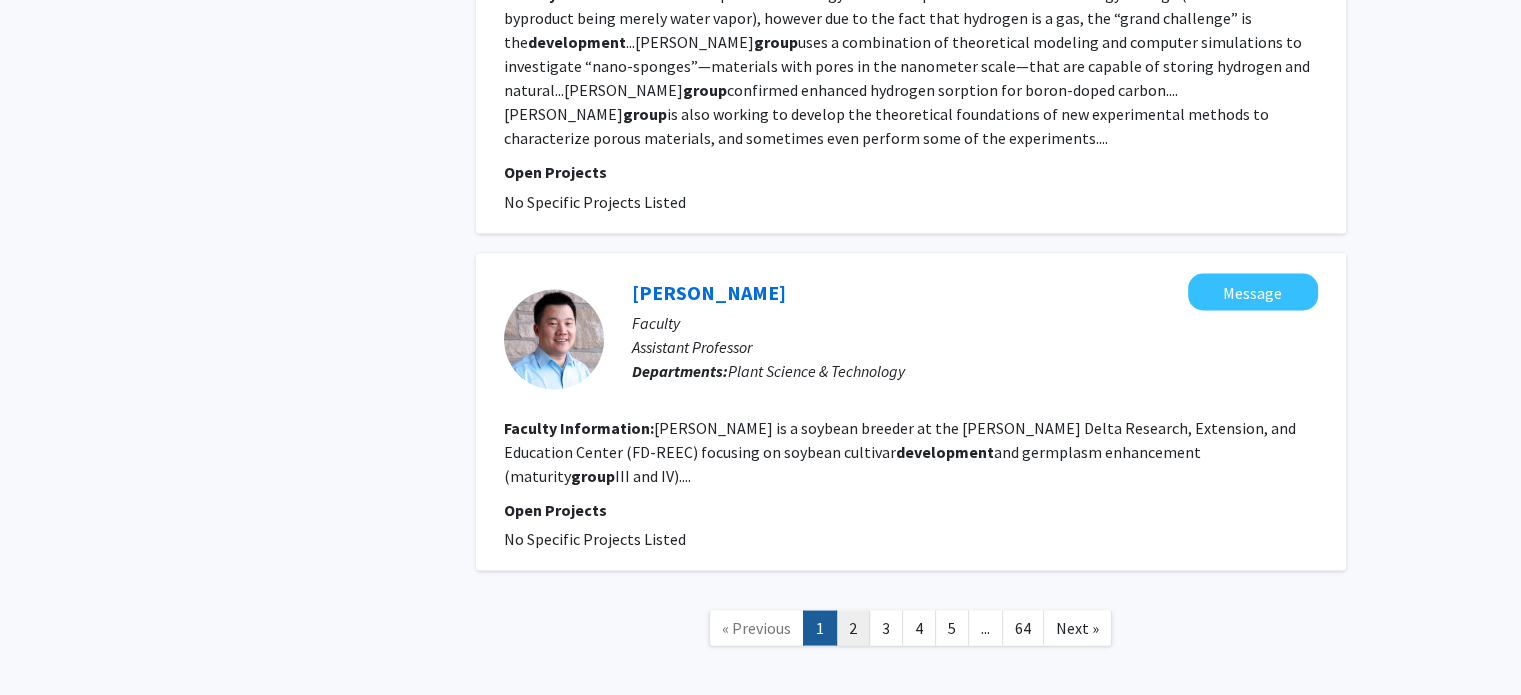 click on "2" 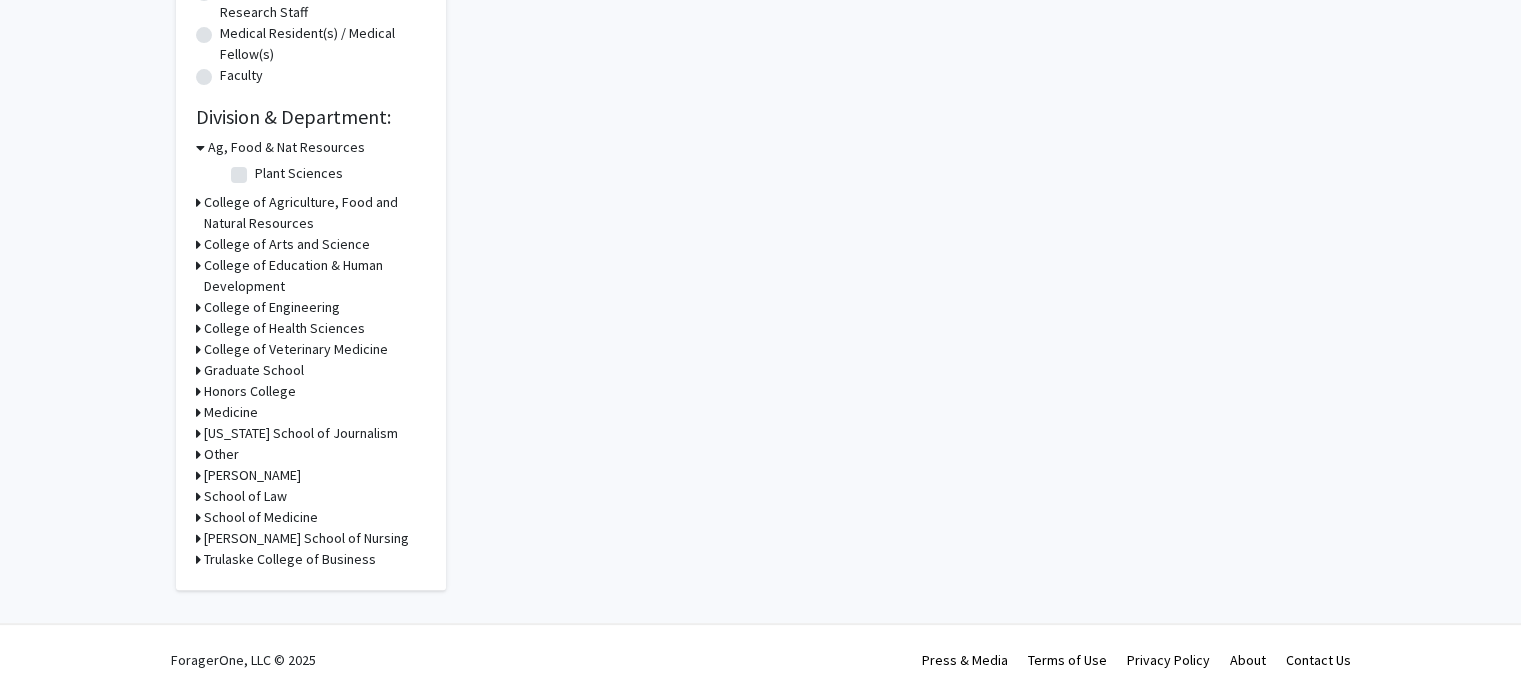 scroll, scrollTop: 0, scrollLeft: 0, axis: both 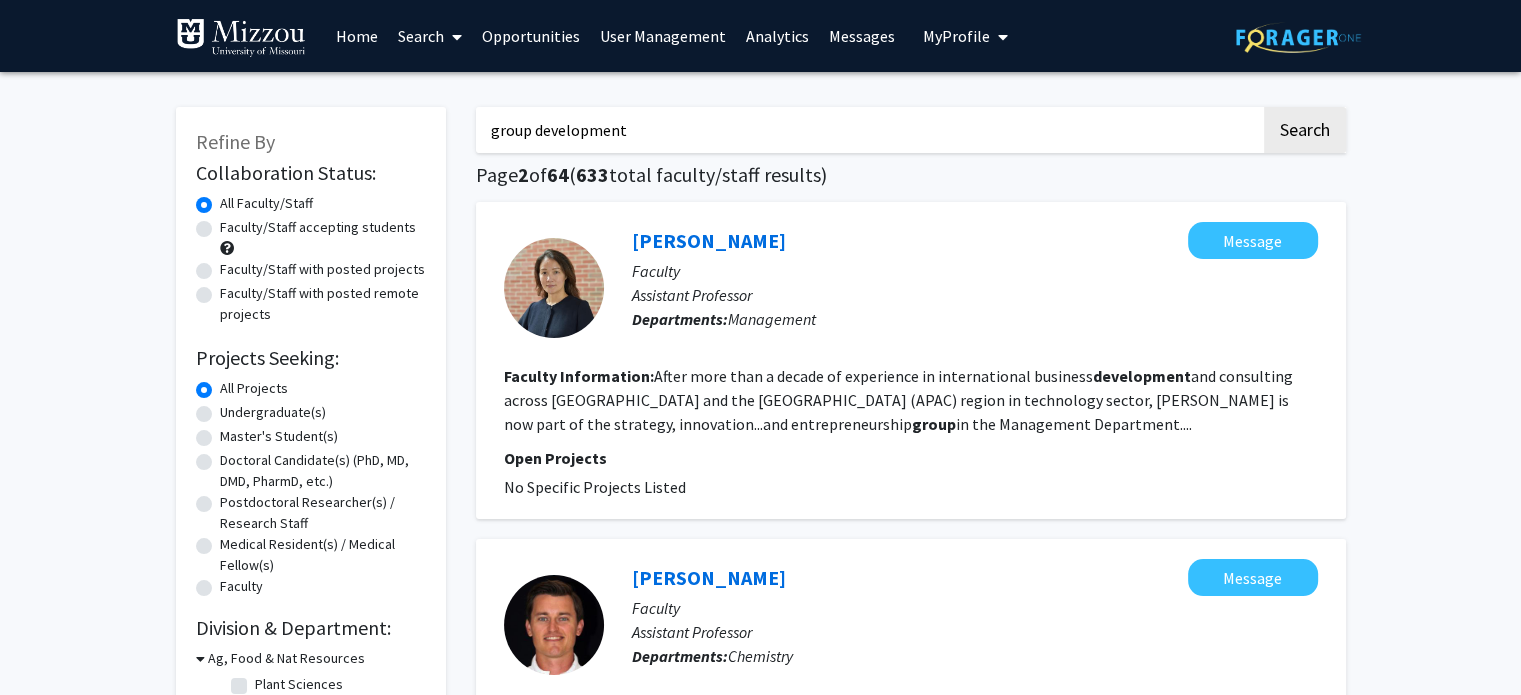 click on "group development" at bounding box center (868, 130) 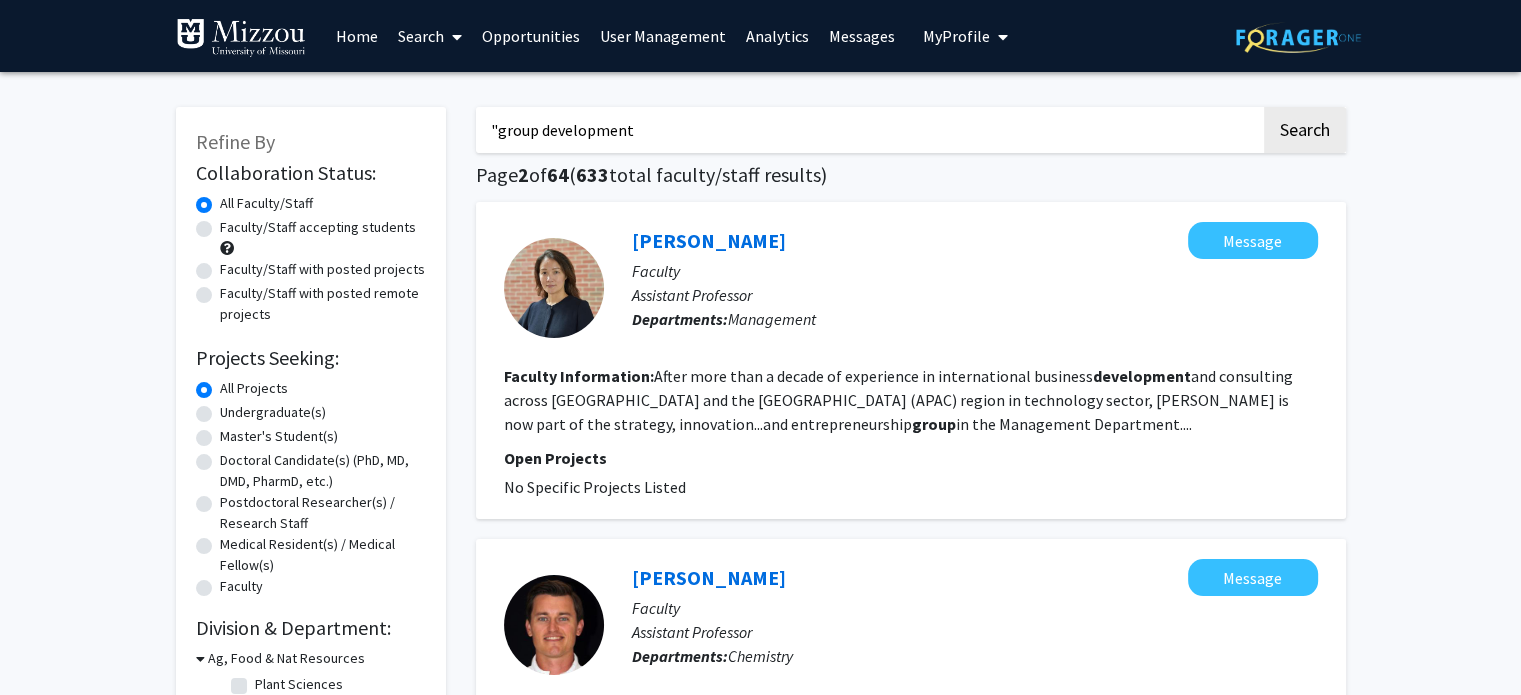 click on ""group development" at bounding box center [868, 130] 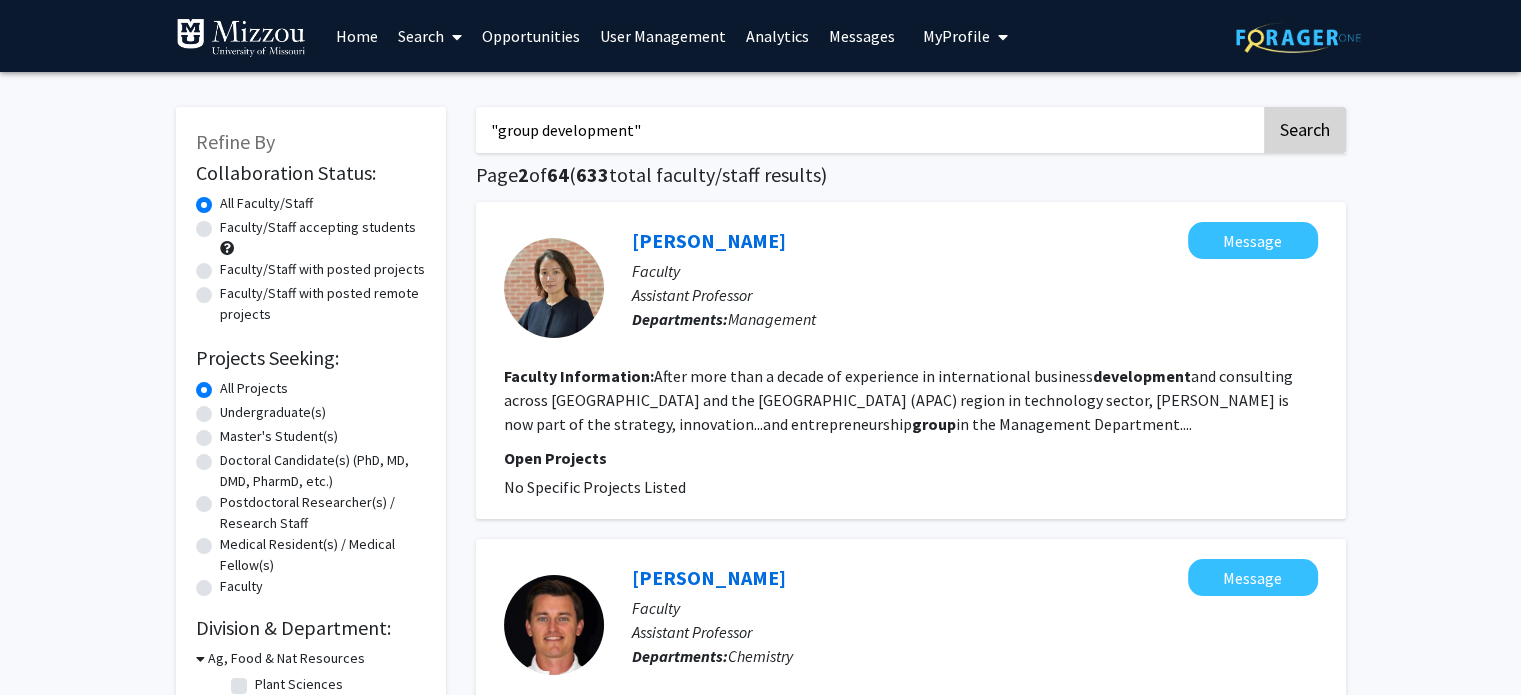 type on ""group development"" 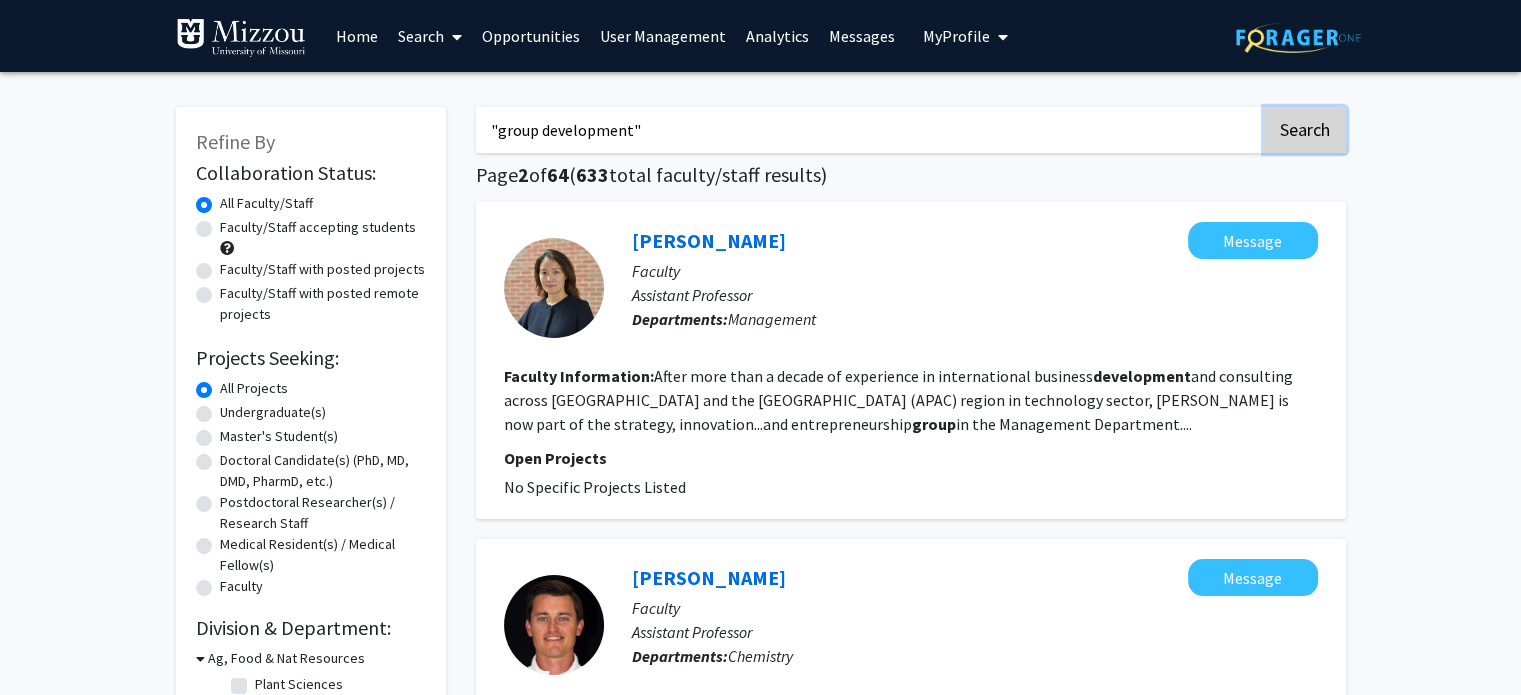 click on "Search" 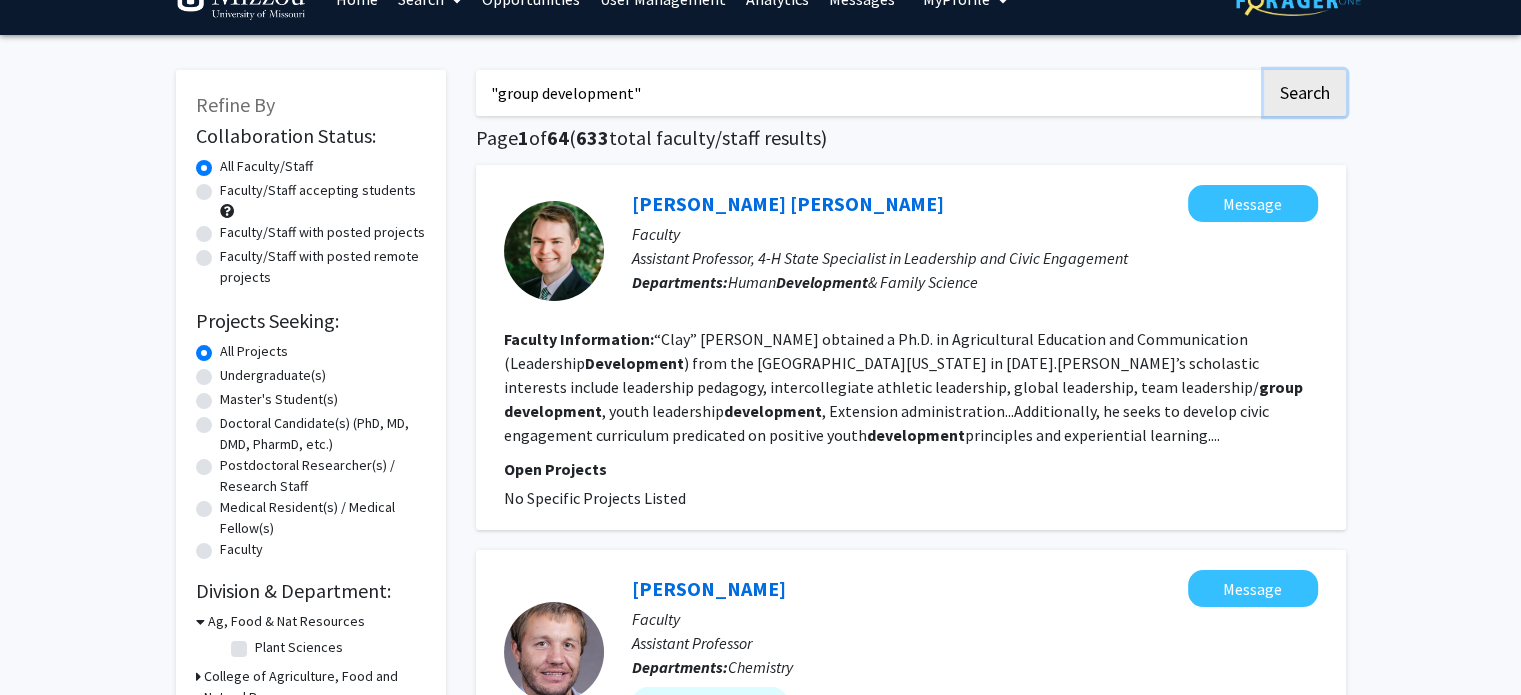 scroll, scrollTop: 0, scrollLeft: 0, axis: both 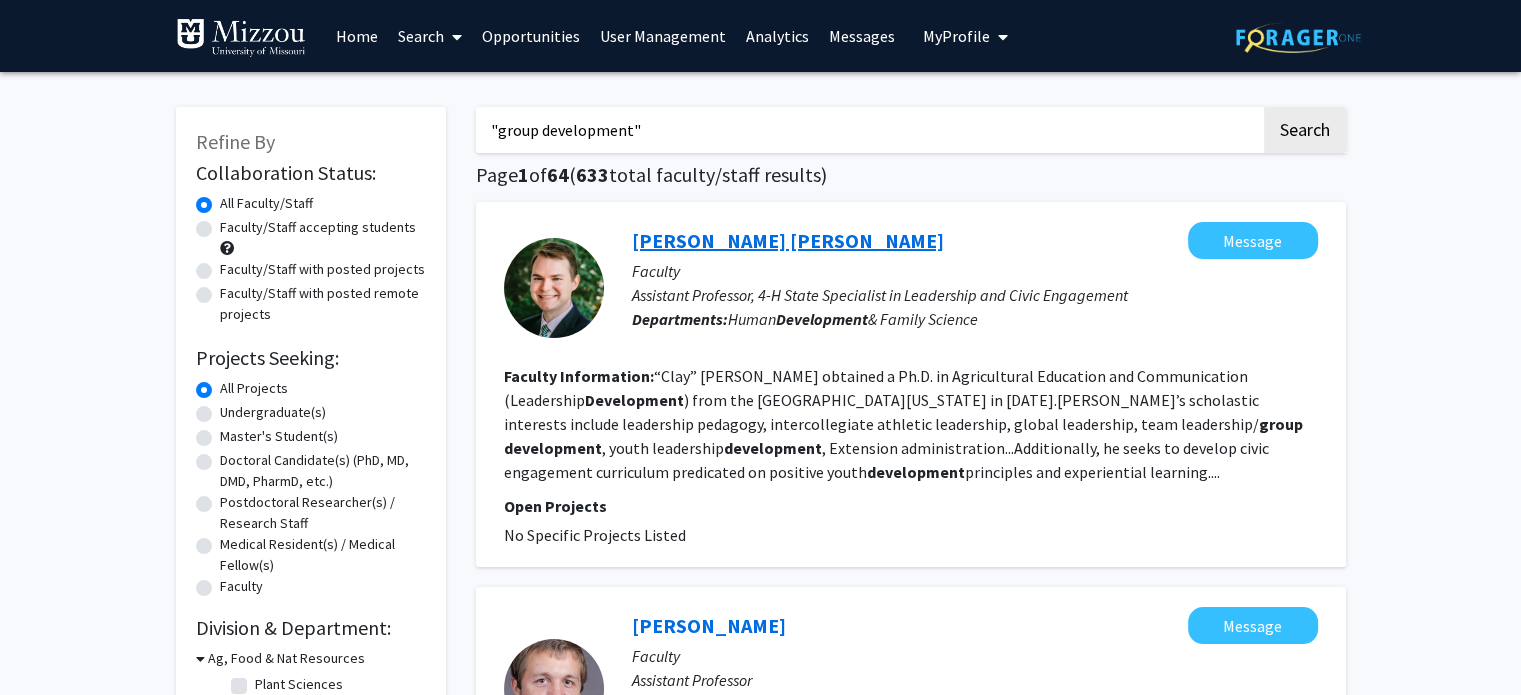 click on "[PERSON_NAME] [PERSON_NAME]" 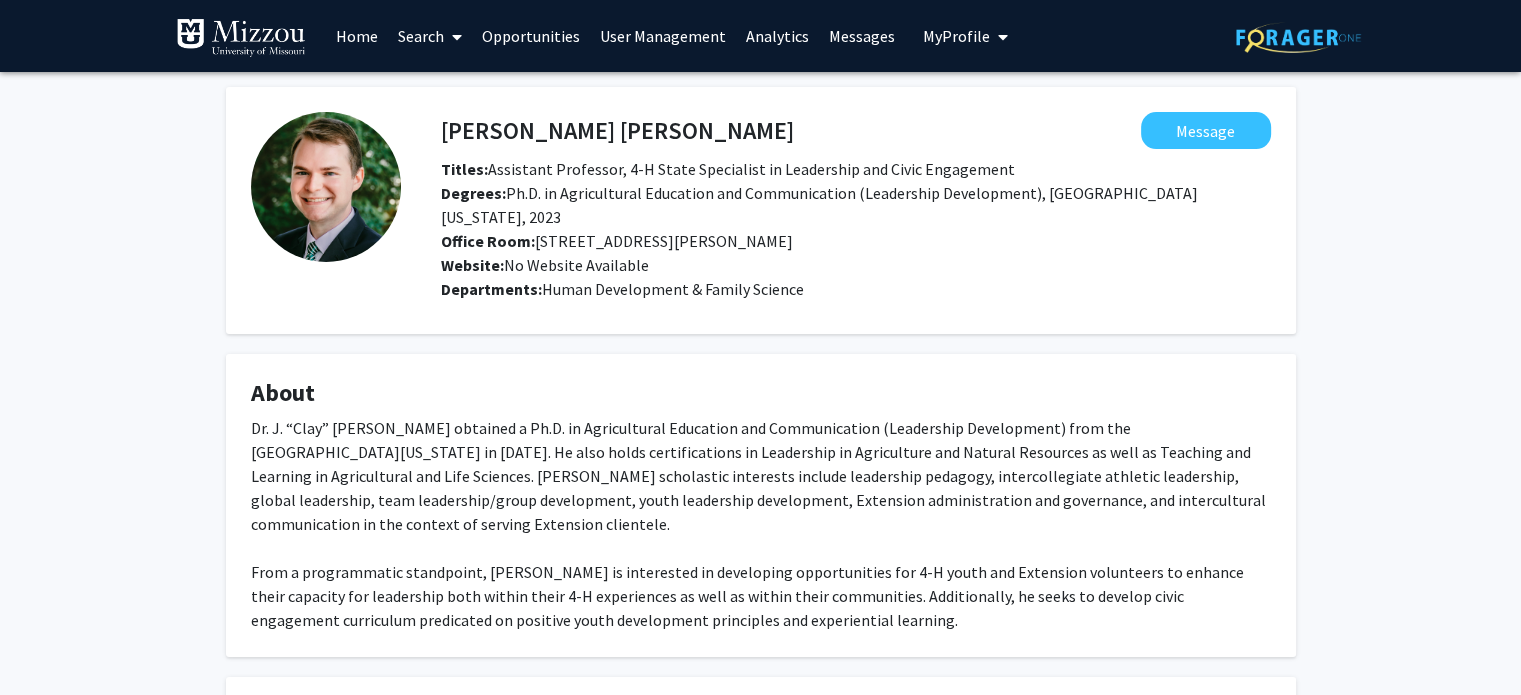 click on "[PERSON_NAME] [PERSON_NAME]   Message  Titles:   Assistant Professor, 4-H State Specialist in Leadership and Civic Engagement  Degrees:   Ph.D. in Agricultural Education and Communication (Leadership Development), [GEOGRAPHIC_DATA][US_STATE], 2023  Office Room:   [STREET_ADDRESS][PERSON_NAME]  Website:   No Website Available  Departments:   Human Development & Family Science   About  Dr. J. “Clay” [PERSON_NAME] obtained a Ph.D. in Agricultural Education and Communication (Leadership Development) from the [GEOGRAPHIC_DATA][US_STATE] in [DATE]. He also holds certifications in Leadership in Agriculture and Natural Resources as well as Teaching and Learning in Agricultural and Life Sciences. [PERSON_NAME] scholastic interests include leadership pedagogy, intercollegiate athletic leadership, global leadership, team leadership/group development, youth leadership development, Extension administration and governance, and intercultural communication in the context of serving Extension clientele.  Research Keywords" 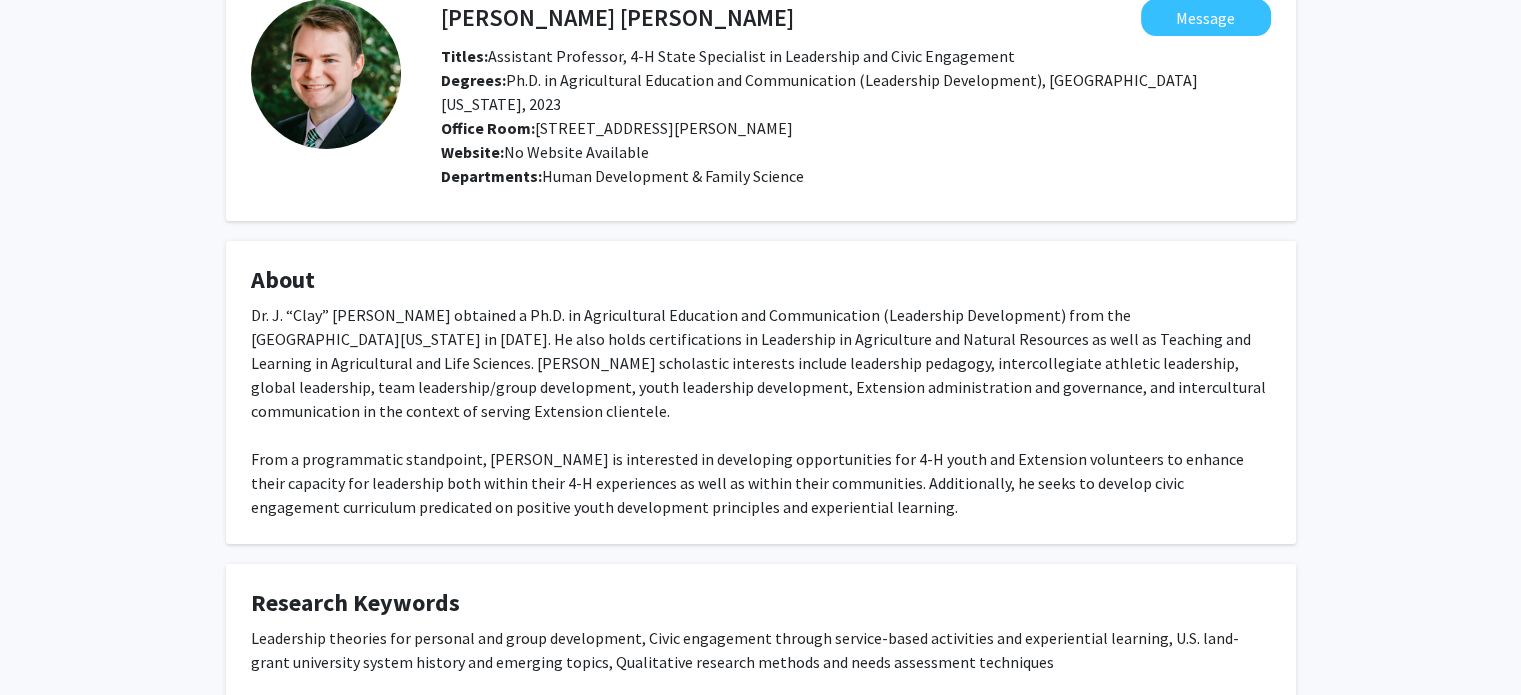 scroll, scrollTop: 0, scrollLeft: 0, axis: both 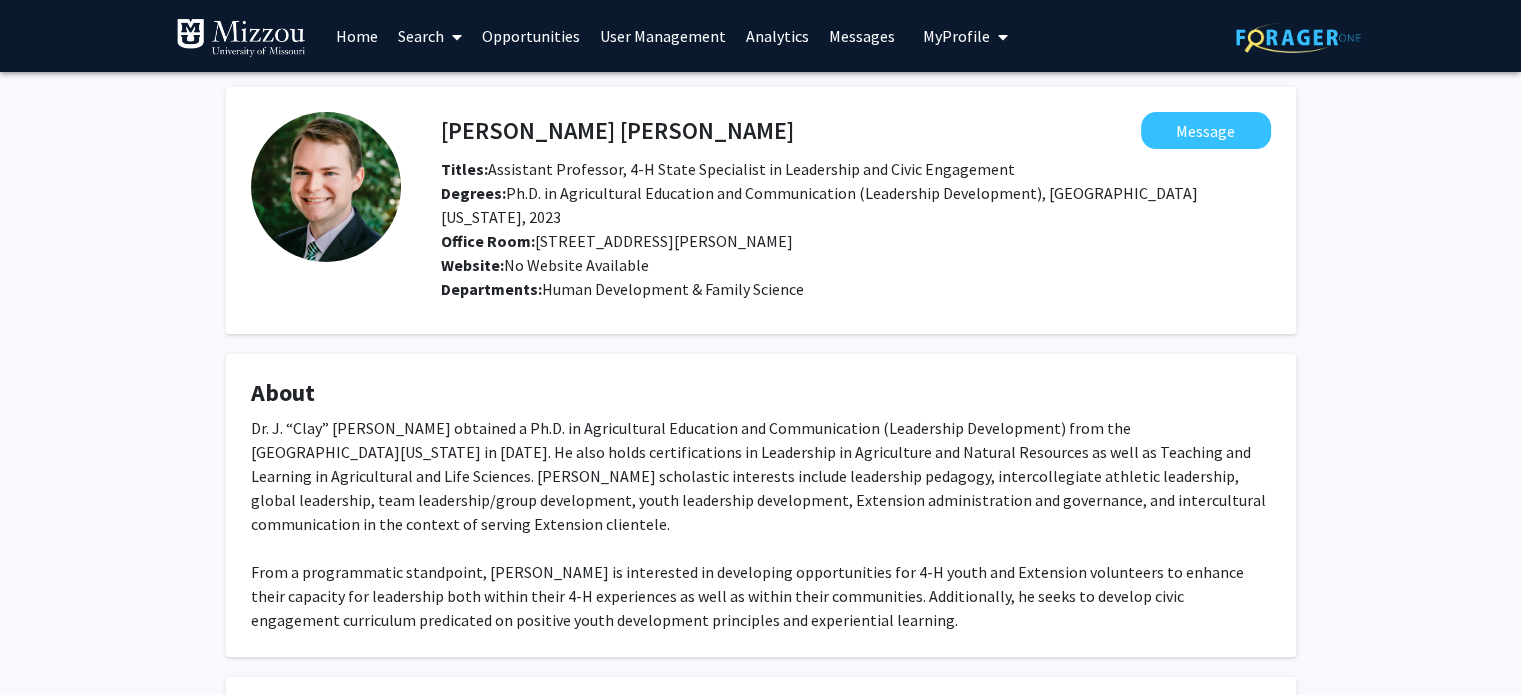 click on "Search" at bounding box center (430, 36) 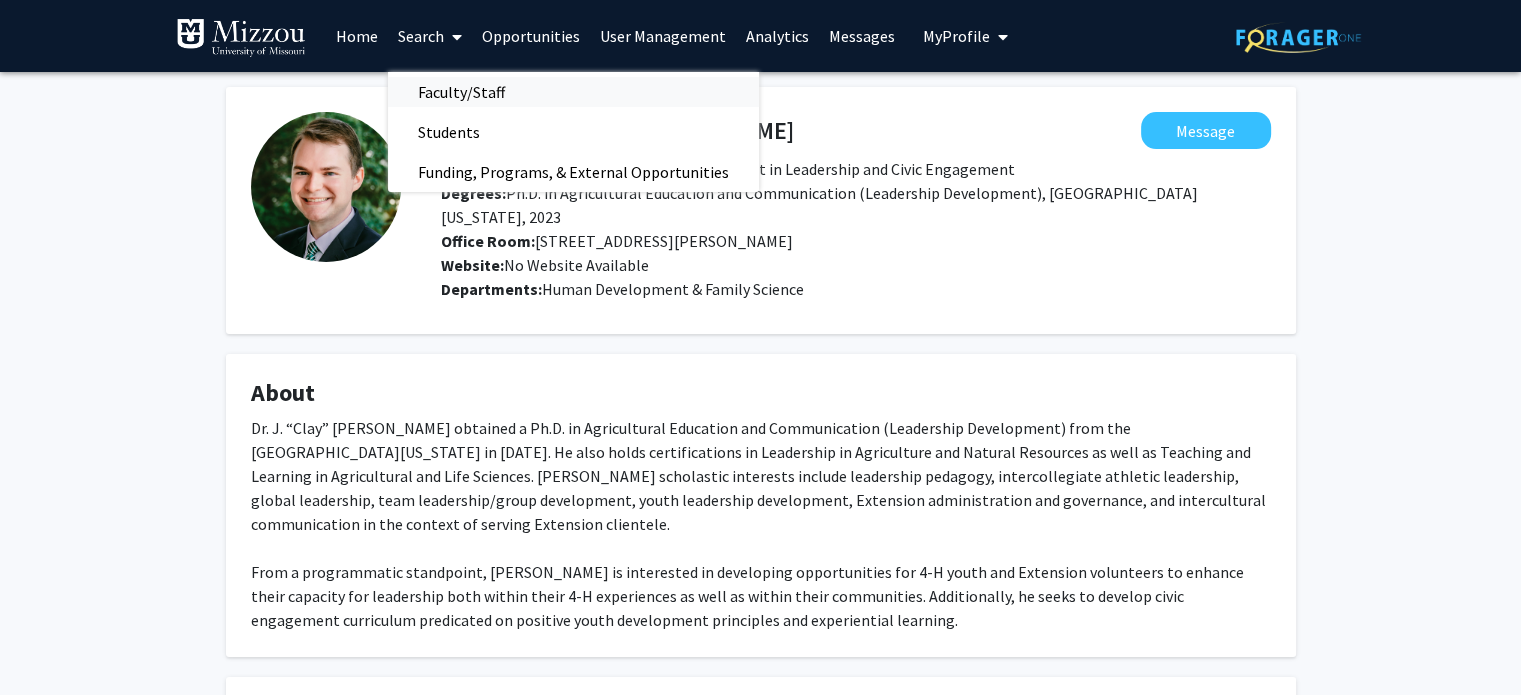 click on "Faculty/Staff" at bounding box center (461, 92) 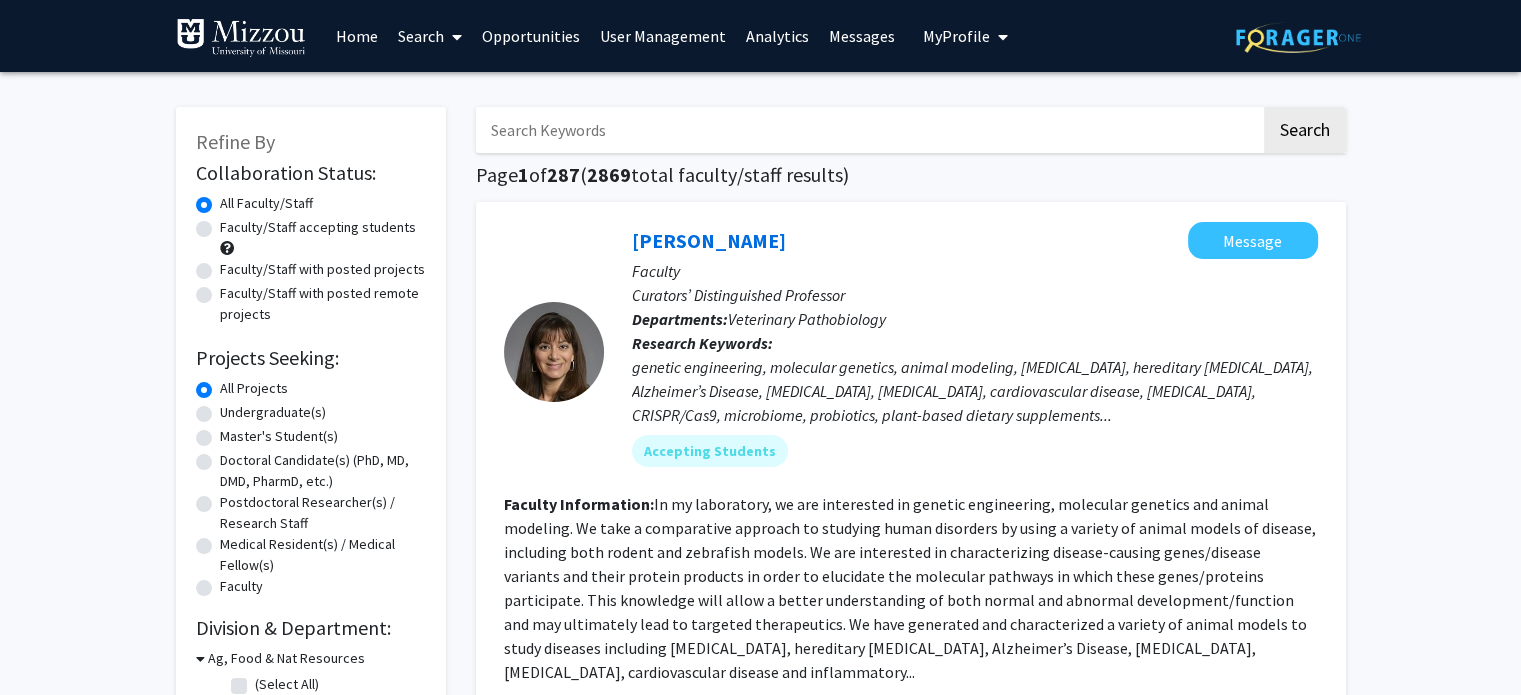 click at bounding box center [868, 130] 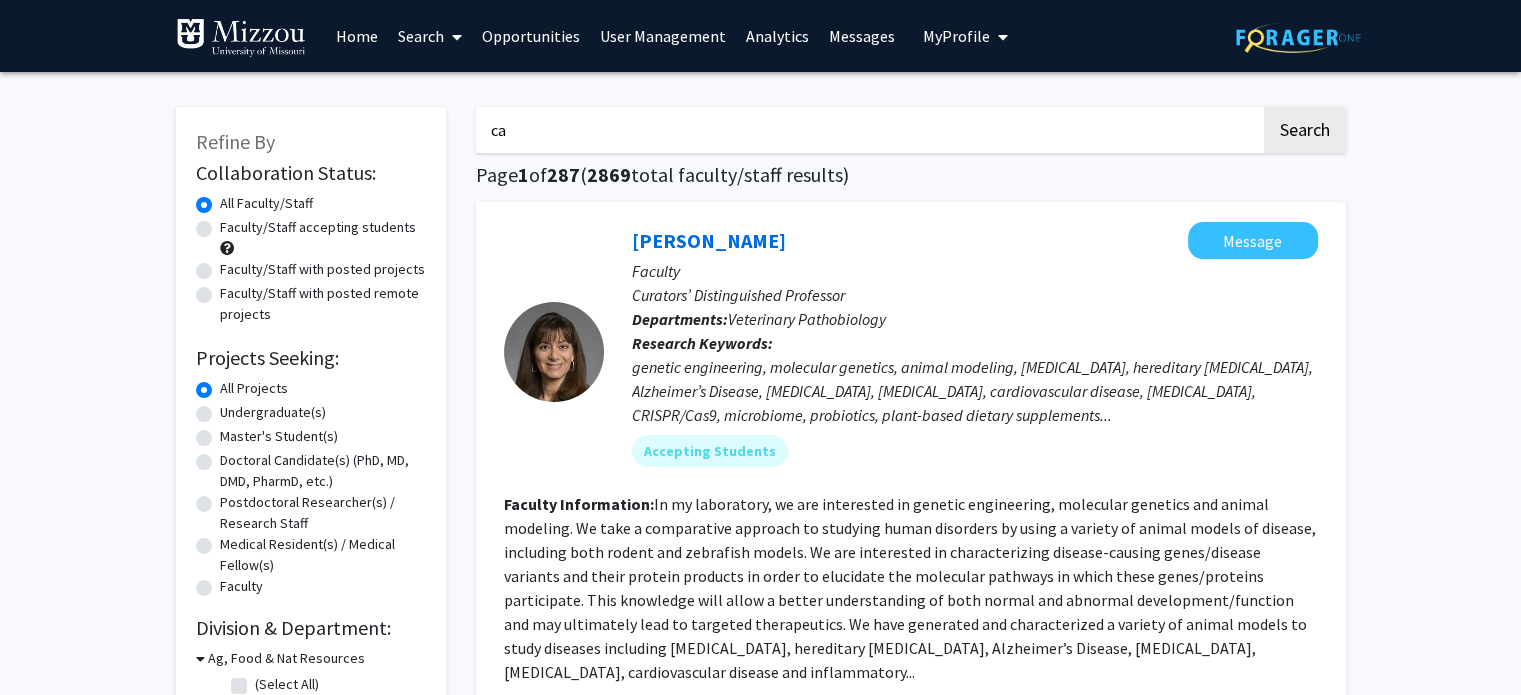 type on "c" 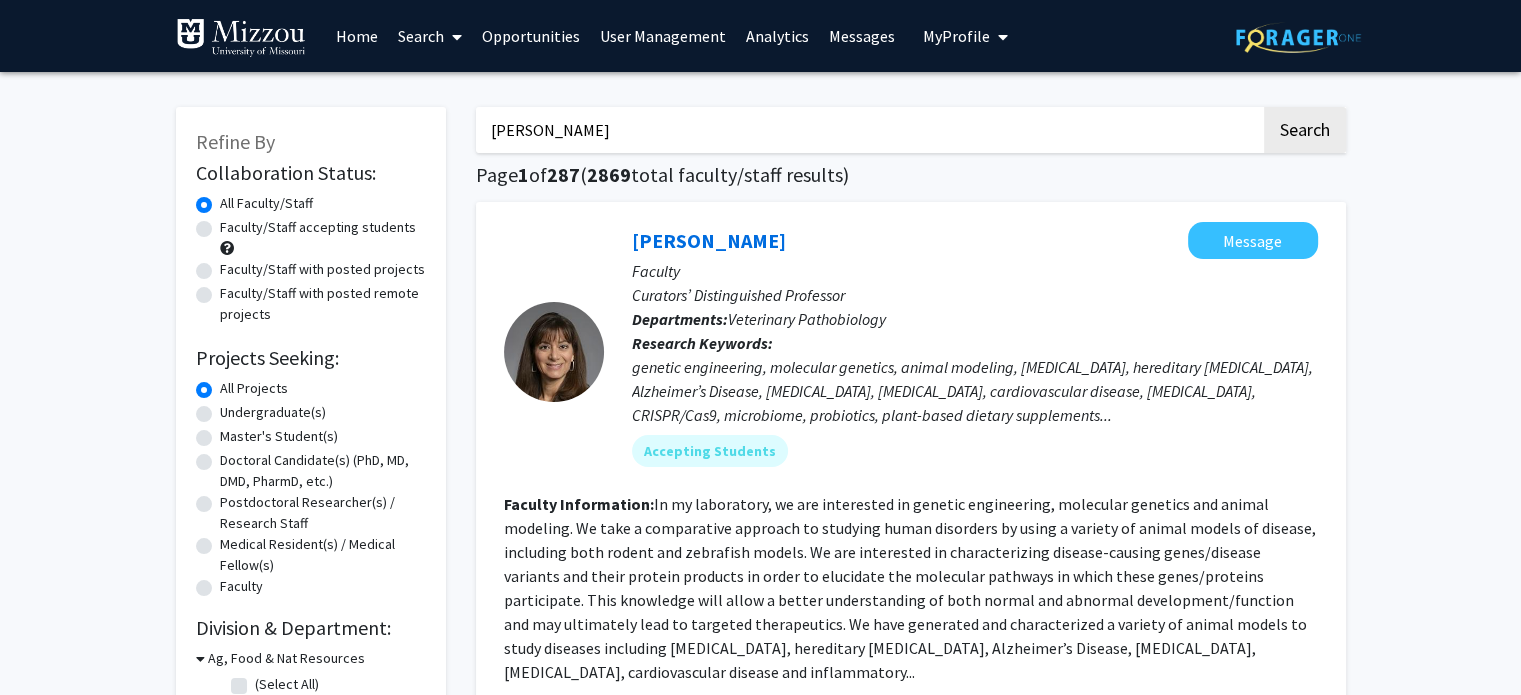 click on "Search" 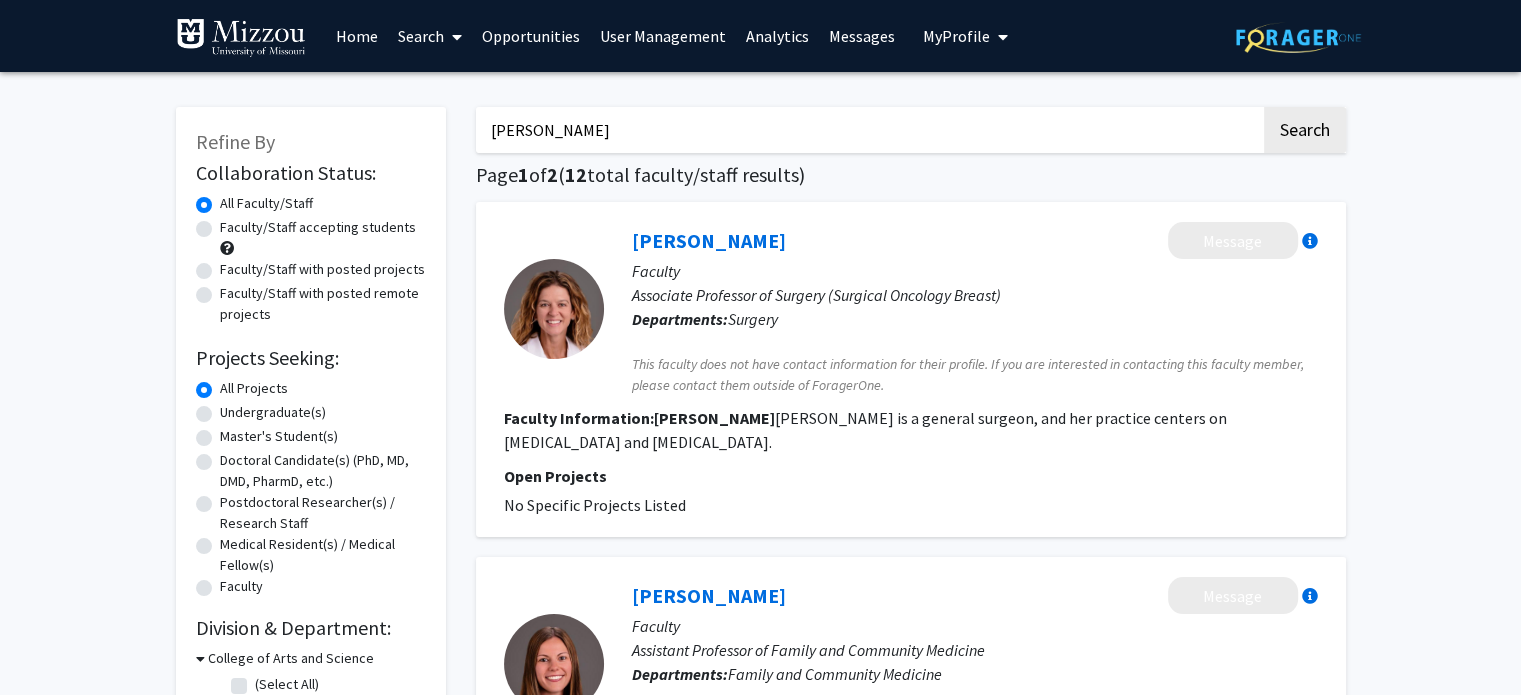 click on "[PERSON_NAME]" at bounding box center [868, 130] 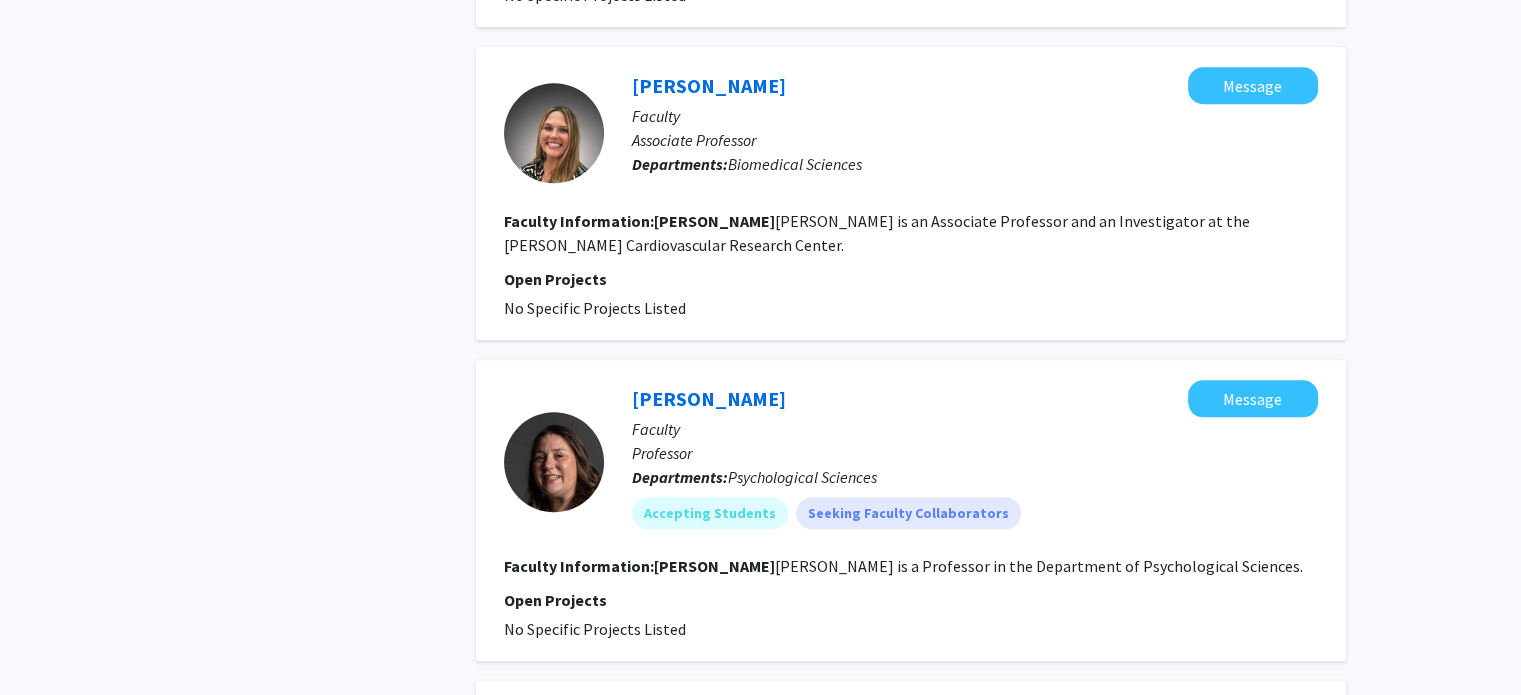 scroll, scrollTop: 1897, scrollLeft: 0, axis: vertical 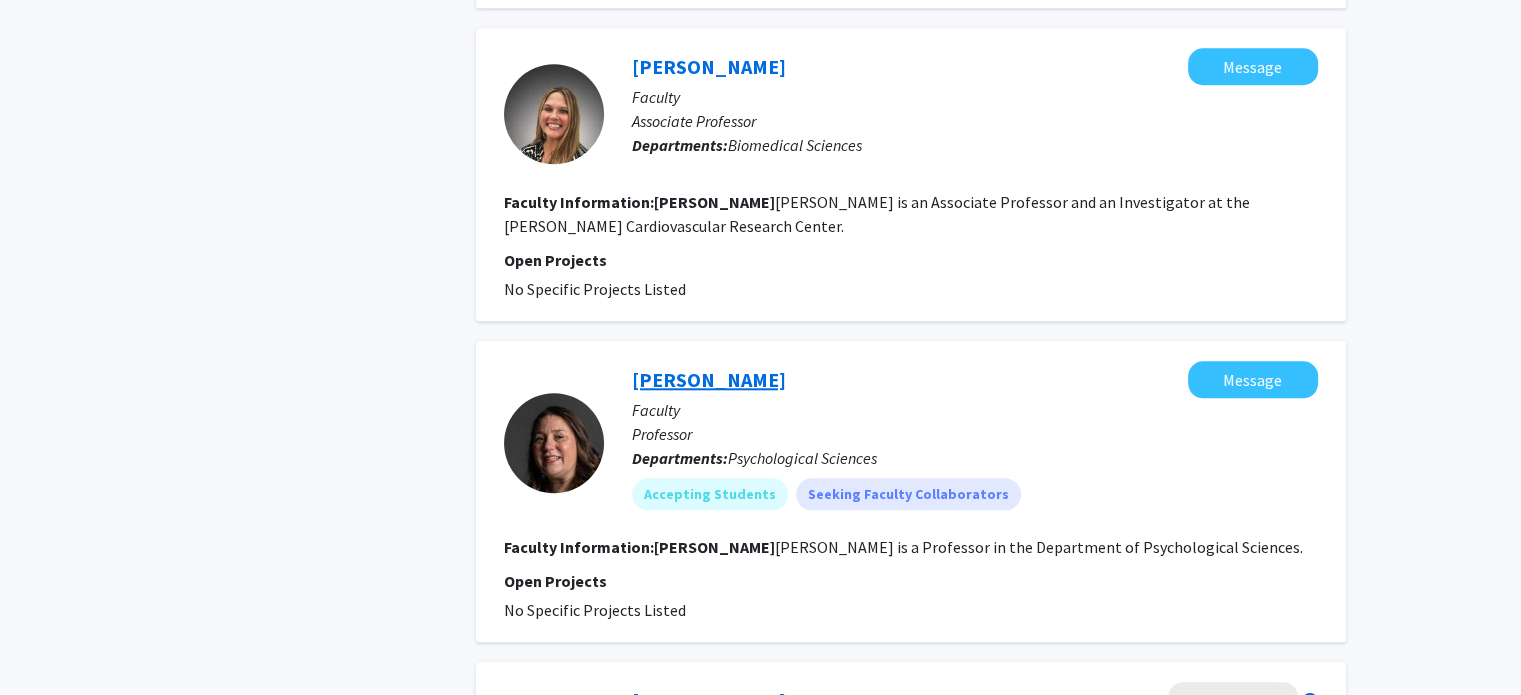 click on "[PERSON_NAME]" 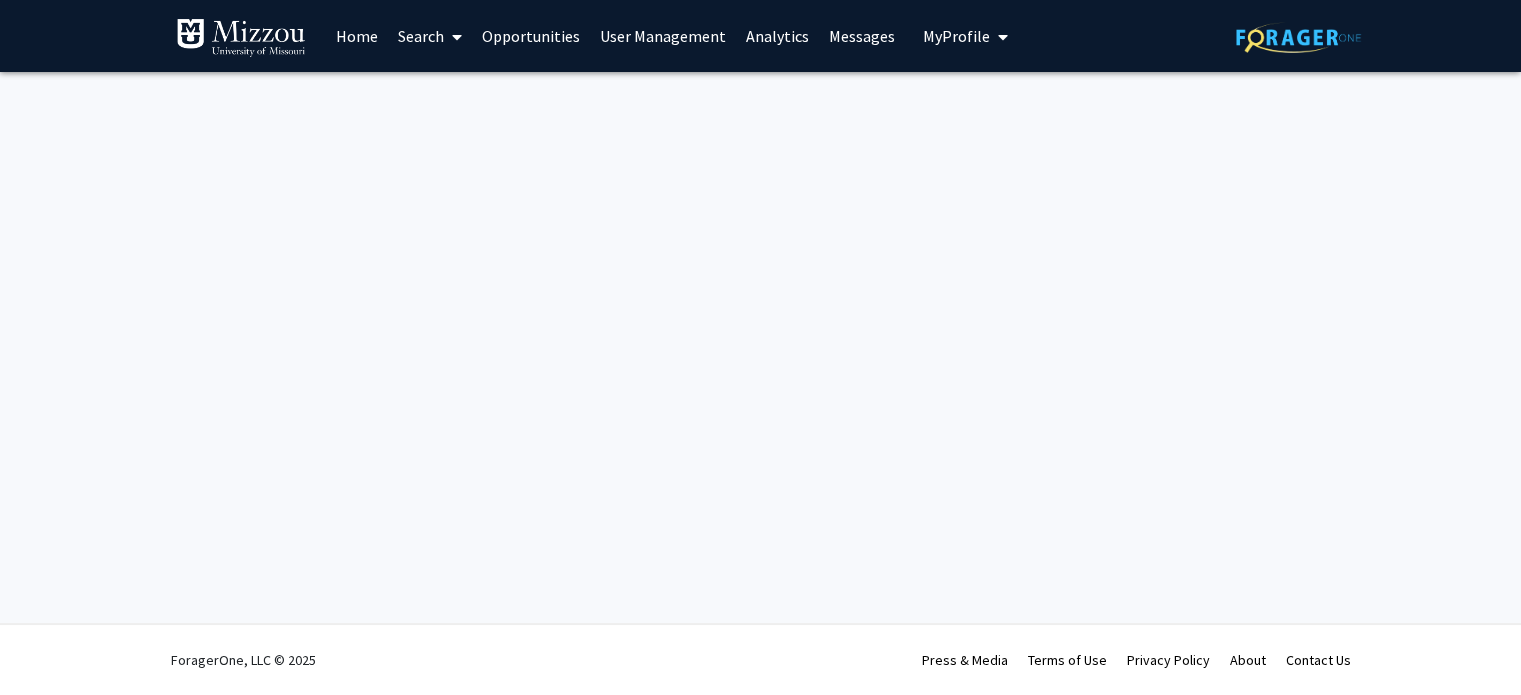 scroll, scrollTop: 0, scrollLeft: 0, axis: both 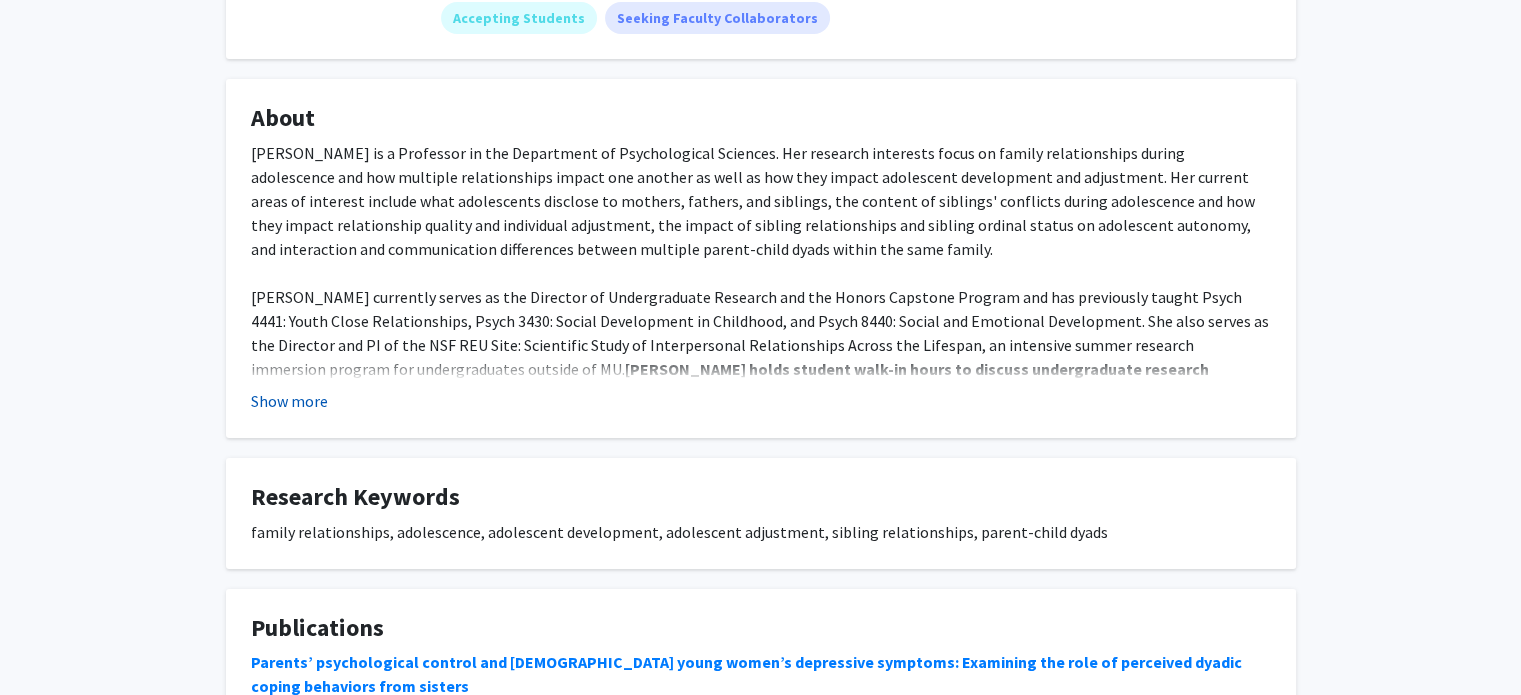 click on "Show more" 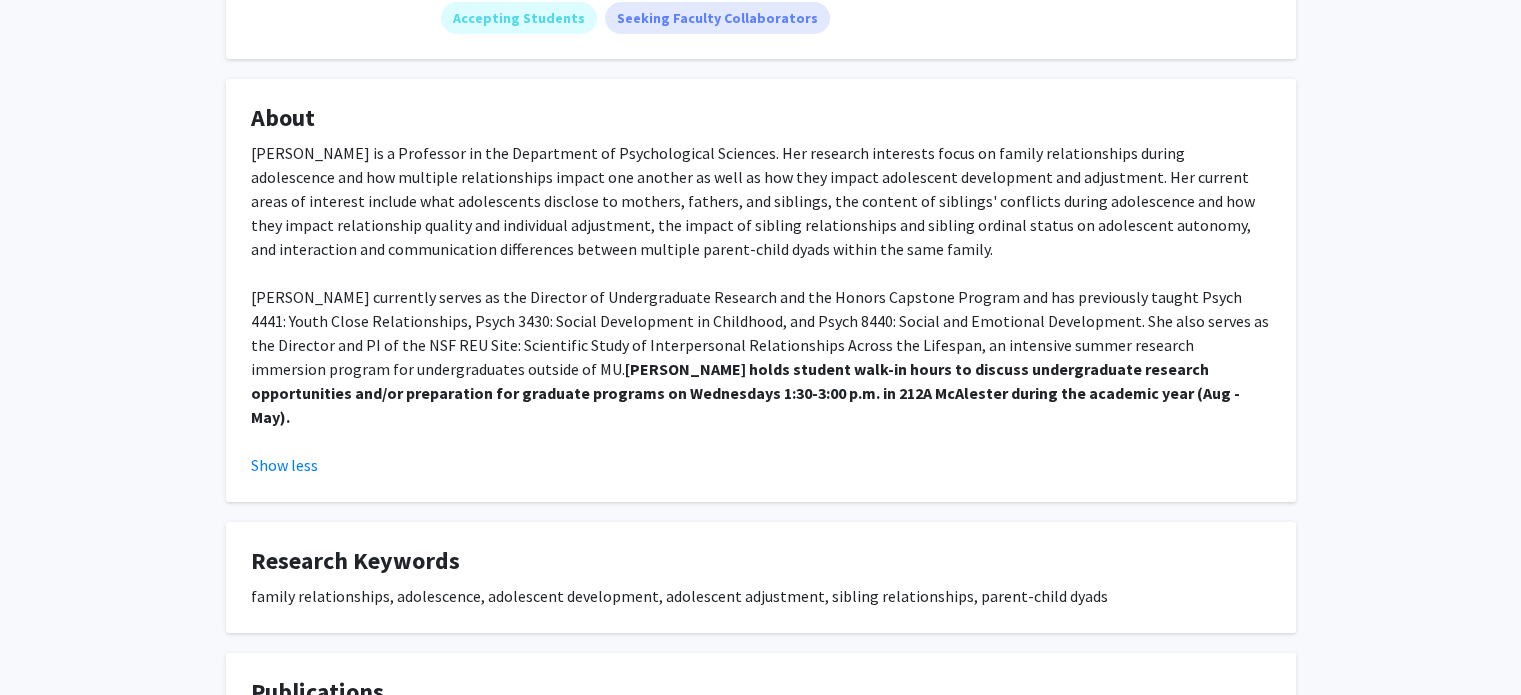 click on "[PERSON_NAME]   Message  Titles:   Professor  Degrees:   Ph.D. 2006 [GEOGRAPHIC_DATA]:   212A [GEOGRAPHIC_DATA]  Website:  [URL][DOMAIN_NAME][US_STATE][PERSON_NAME] Departments:   Psychological Sciences  Accepting Students  Seeking Faculty Collaborators  About  [PERSON_NAME] is a Professor in the Department of Psychological Sciences. Her research interests focus on family relationships during adolescence and how multiple relationships impact one another as well as how they impact adolescent development and adjustment. Her current areas of interest include what adolescents disclose to mothers, fathers, and siblings, the content of siblings' conflicts during adolescence and how they impact relationship quality and individual adjustment, the impact of sibling relationships and sibling ordinal status on adolescent autonomy, and interaction and communication differences between multiple parent-child dyads within the same family. Show less  Research Keywords   Publications" 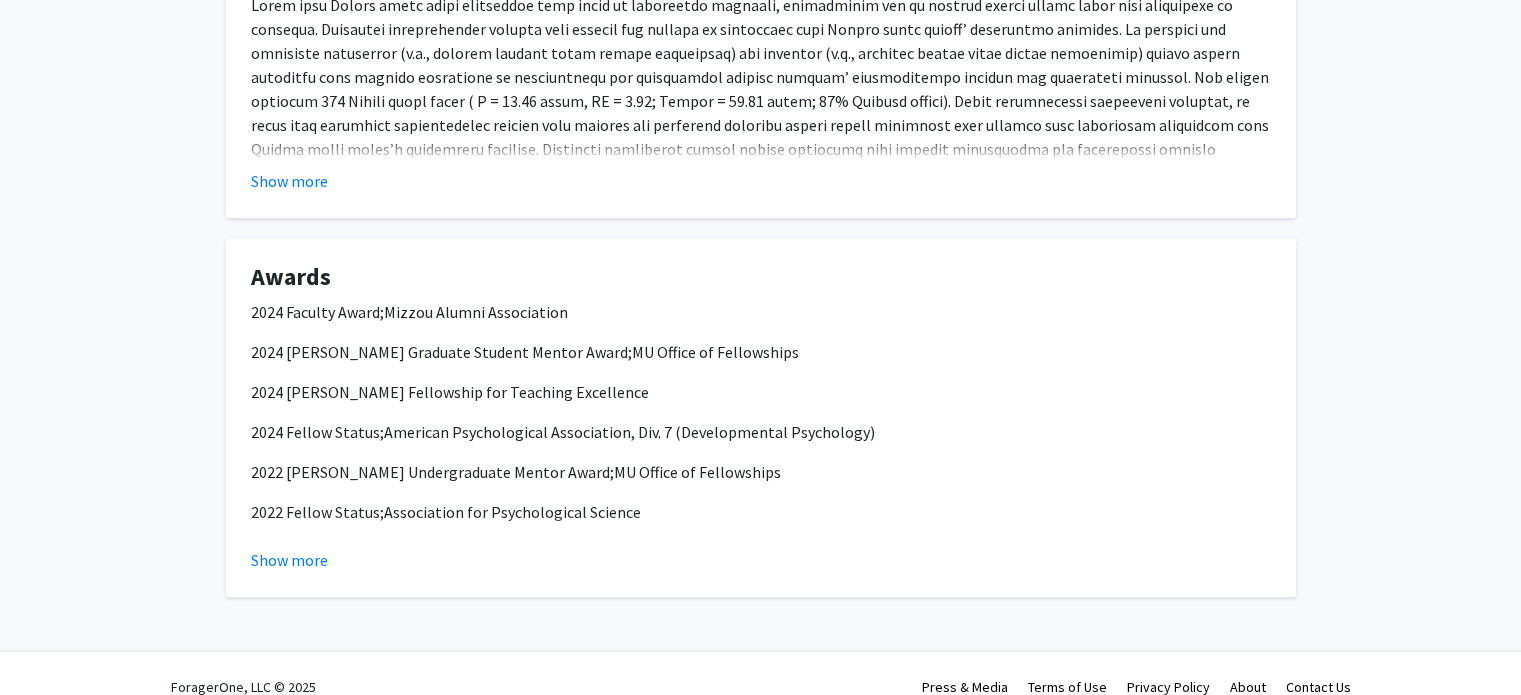 scroll, scrollTop: 1079, scrollLeft: 0, axis: vertical 